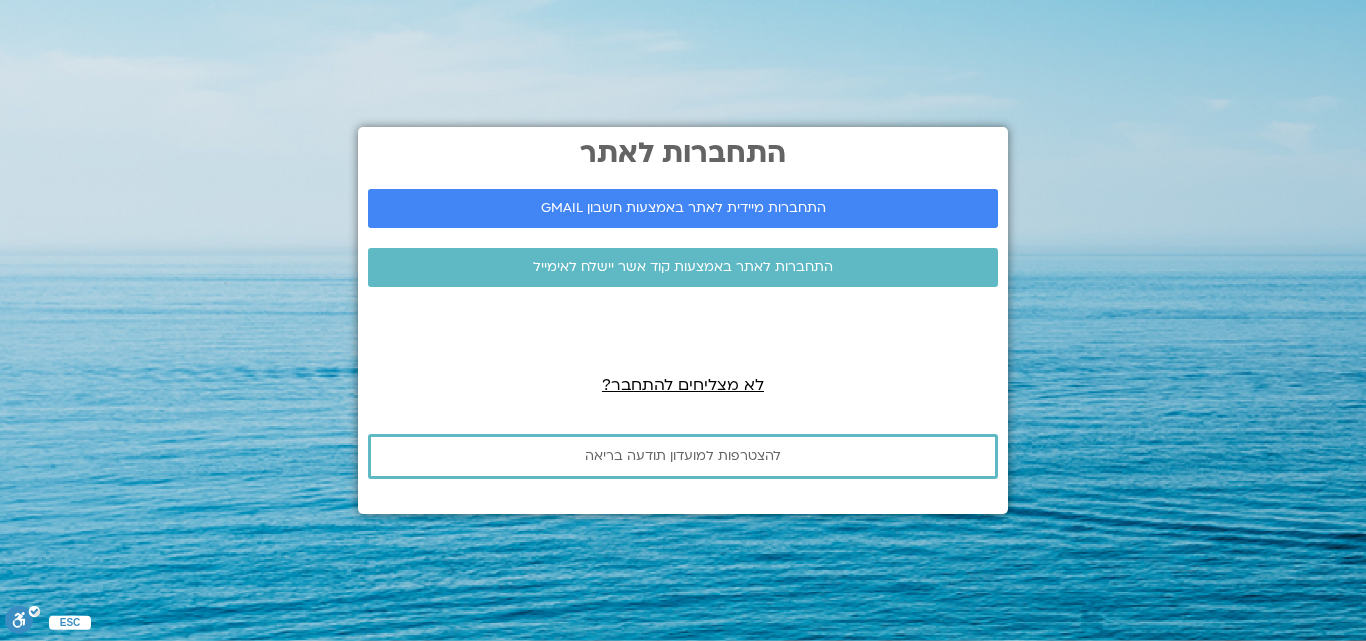 scroll, scrollTop: 0, scrollLeft: 0, axis: both 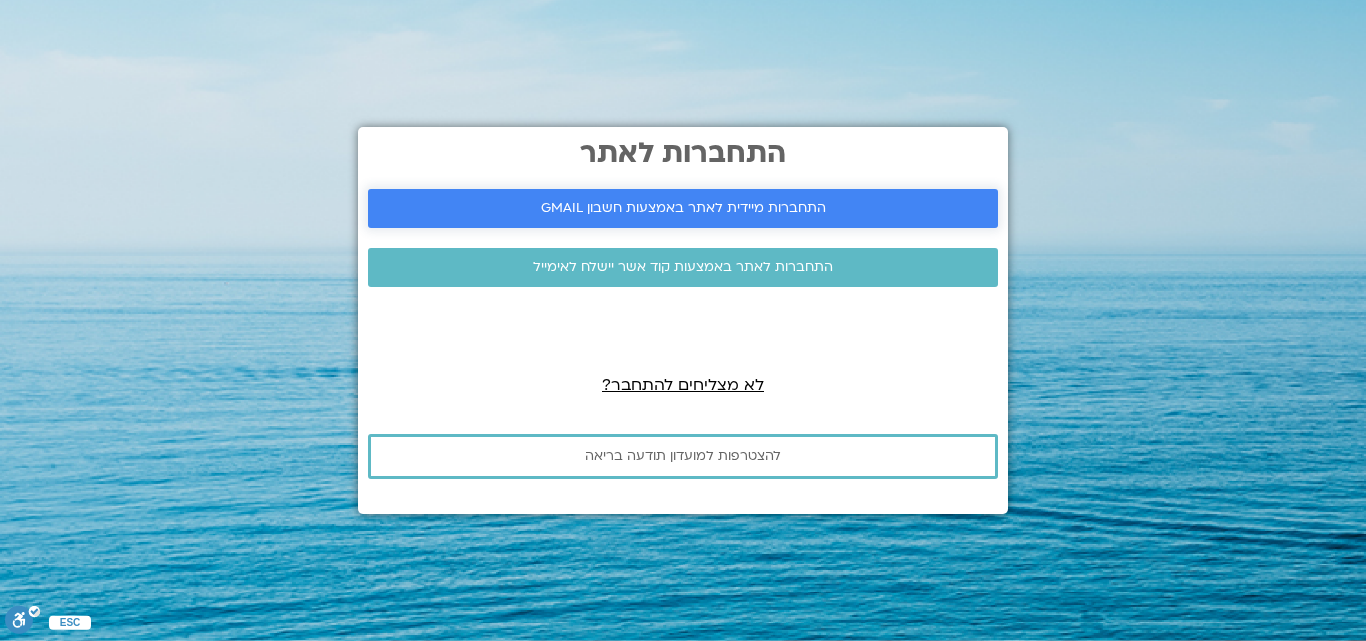 click on "התחברות מיידית לאתר באמצעות חשבון GMAIL" at bounding box center [683, 208] 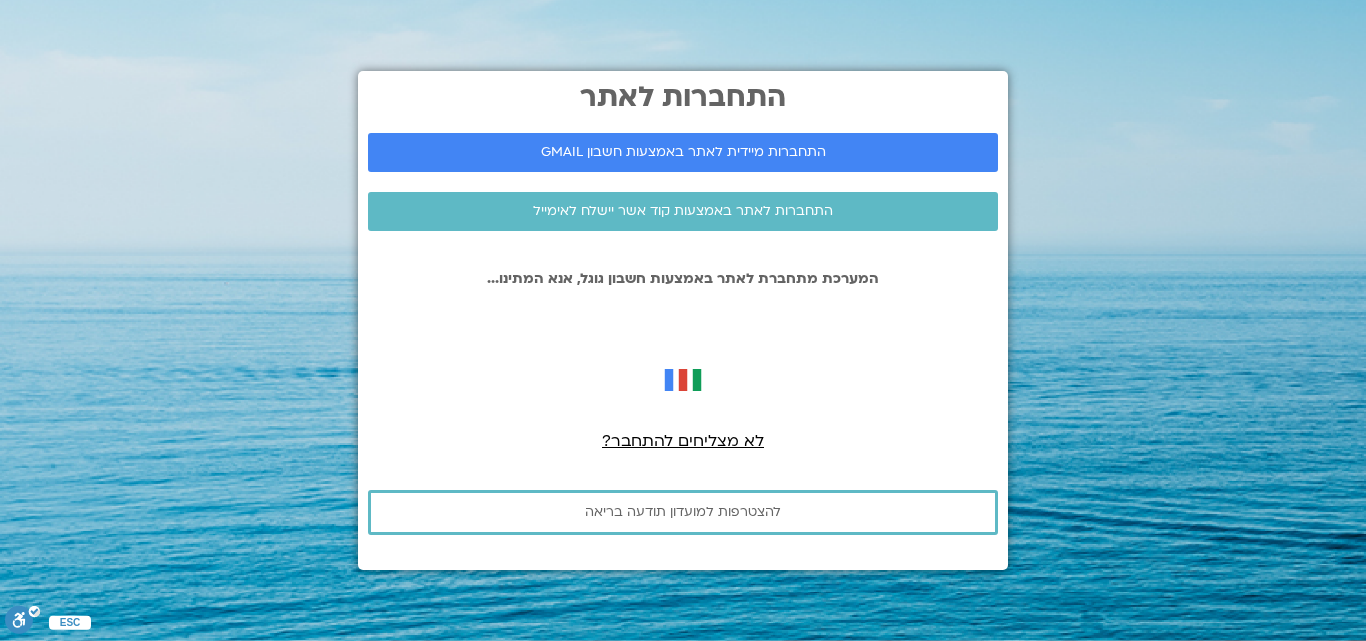 click on "התחברות לאתר
התחברות מיידית לאתר באמצעות חשבון GMAIL
התחברות לאתר באמצעות קוד אשר יישלח לאימייל
המערכת מתחברת לאתר באמצעות חשבון גוגל, אנא המתינו...
כניסה באמצעות Google כניסה באמצעות Google. פתיחה בכרטיסייה חדשה
Thanks for logging in, ליאת בושארי!
לא מצליחים להתחבר?" at bounding box center (683, 320) 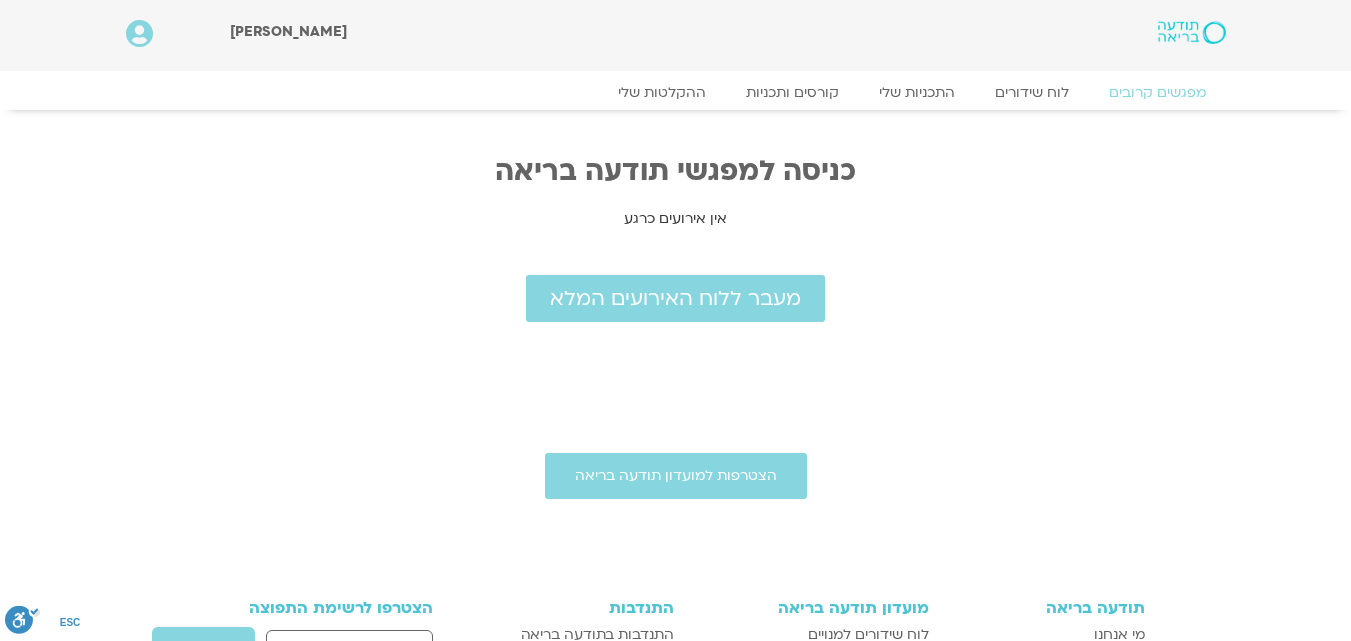 scroll, scrollTop: 0, scrollLeft: 0, axis: both 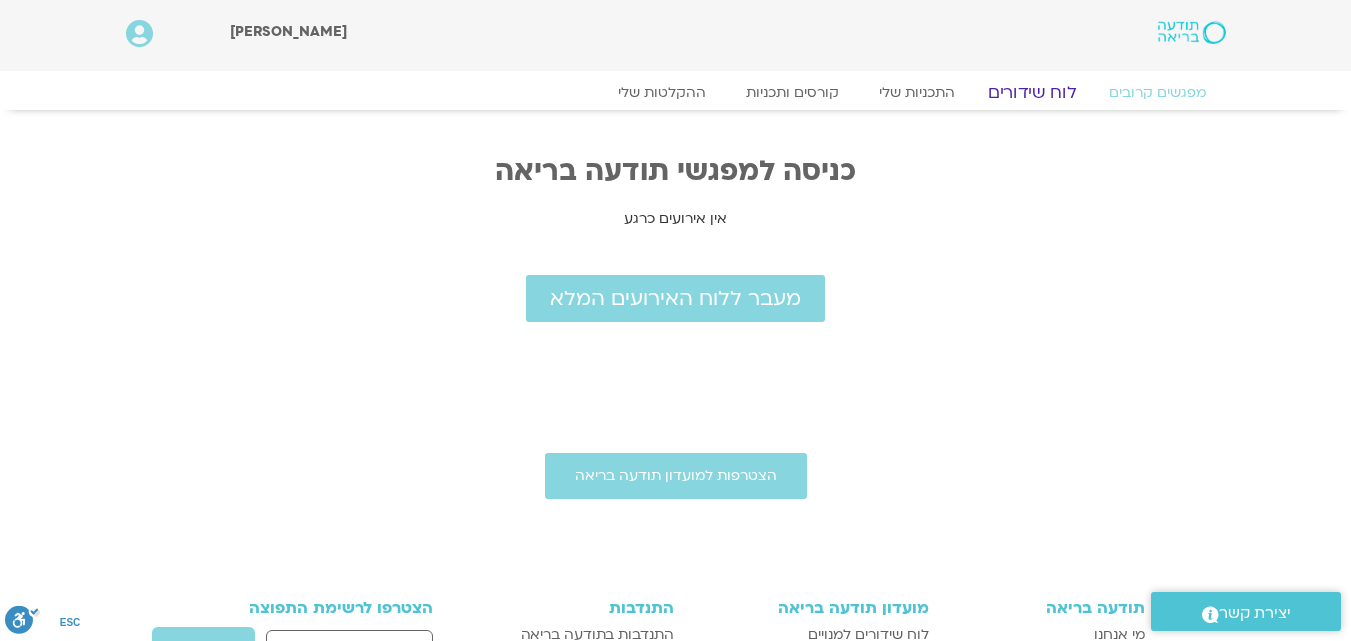 click on "לוח שידורים" 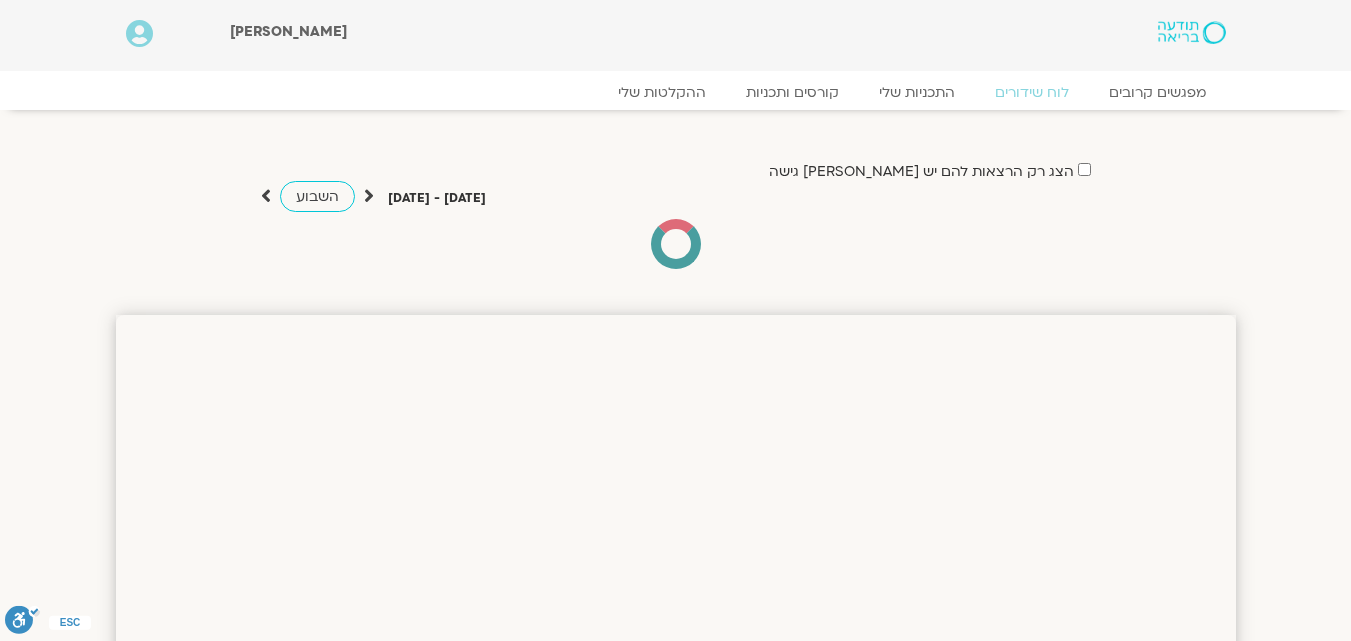 scroll, scrollTop: 0, scrollLeft: 0, axis: both 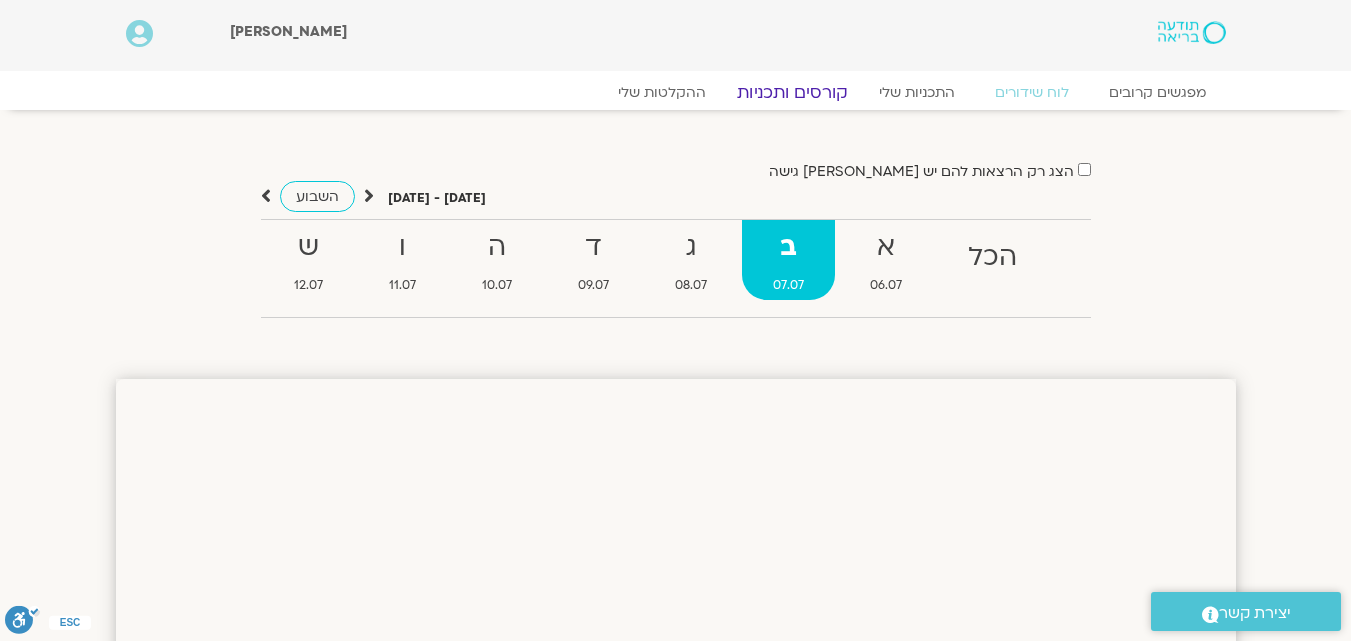 click on "קורסים ותכניות" 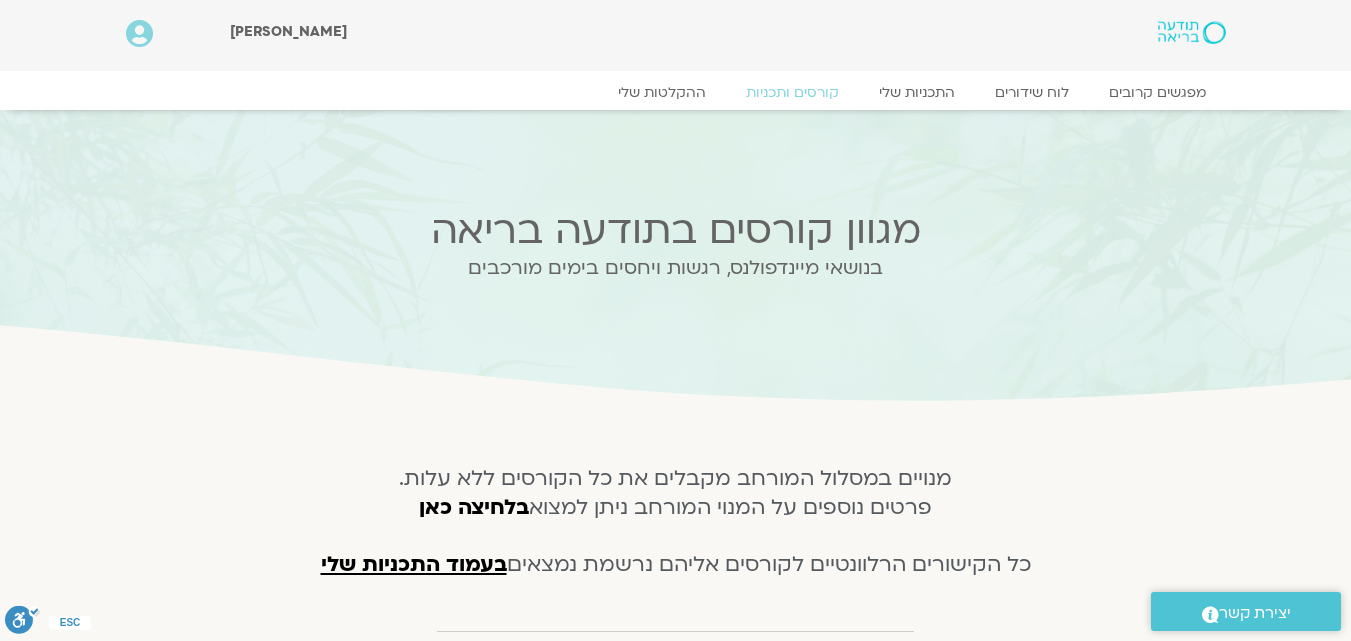 scroll, scrollTop: 0, scrollLeft: 0, axis: both 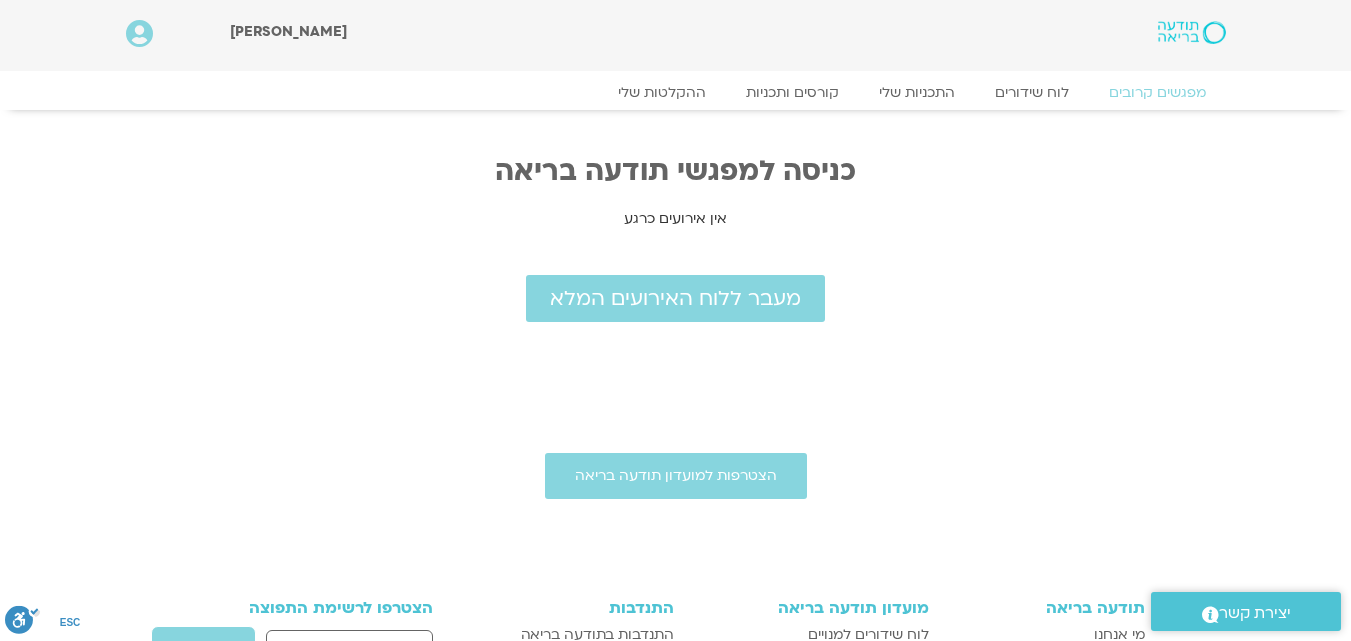 click at bounding box center [139, 34] 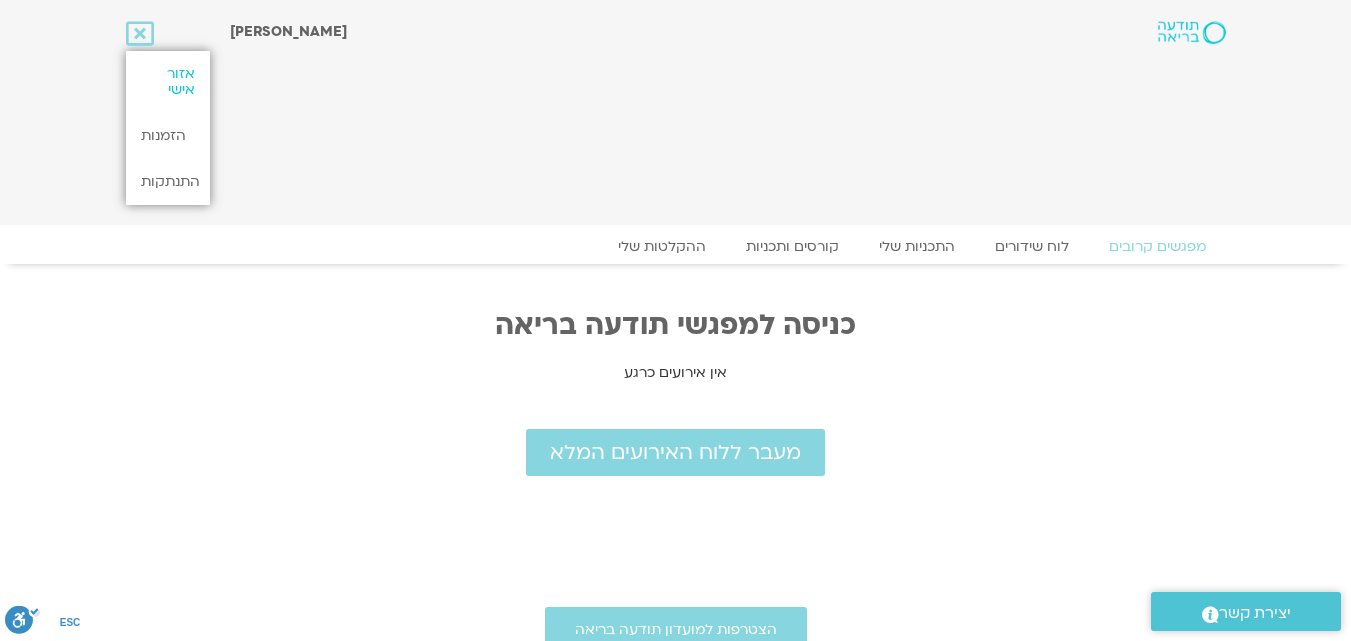 click on "אזור אישי" at bounding box center [168, 82] 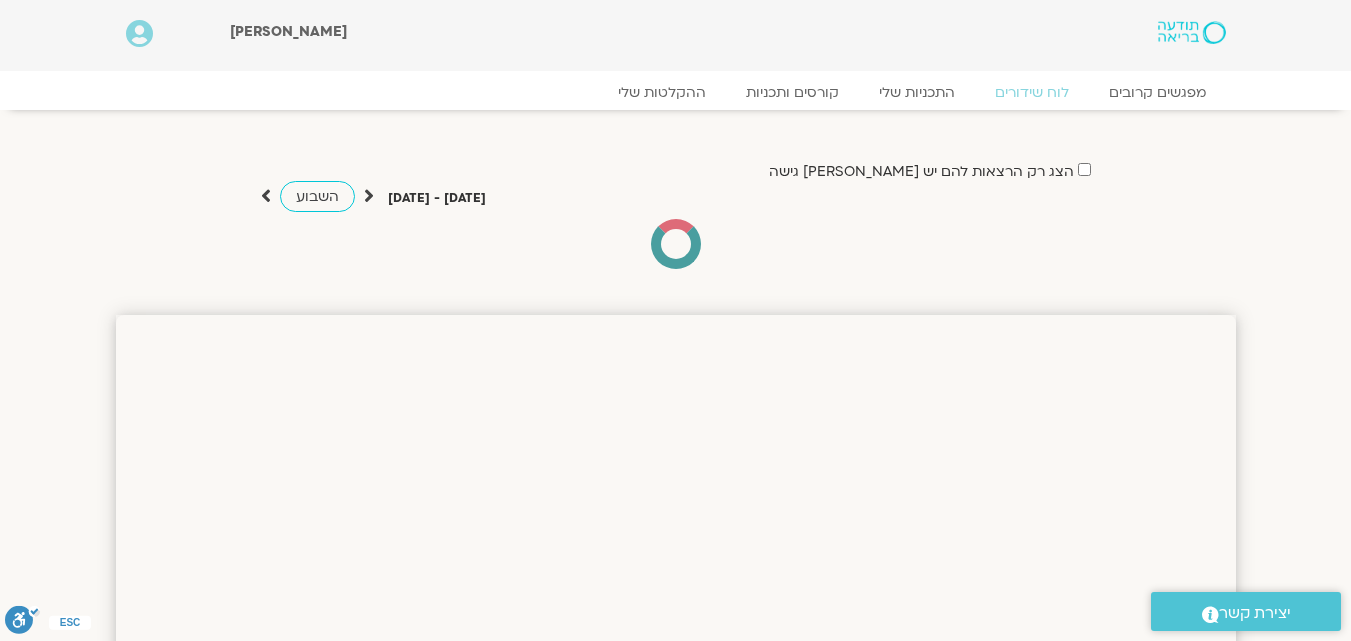 scroll, scrollTop: 0, scrollLeft: 0, axis: both 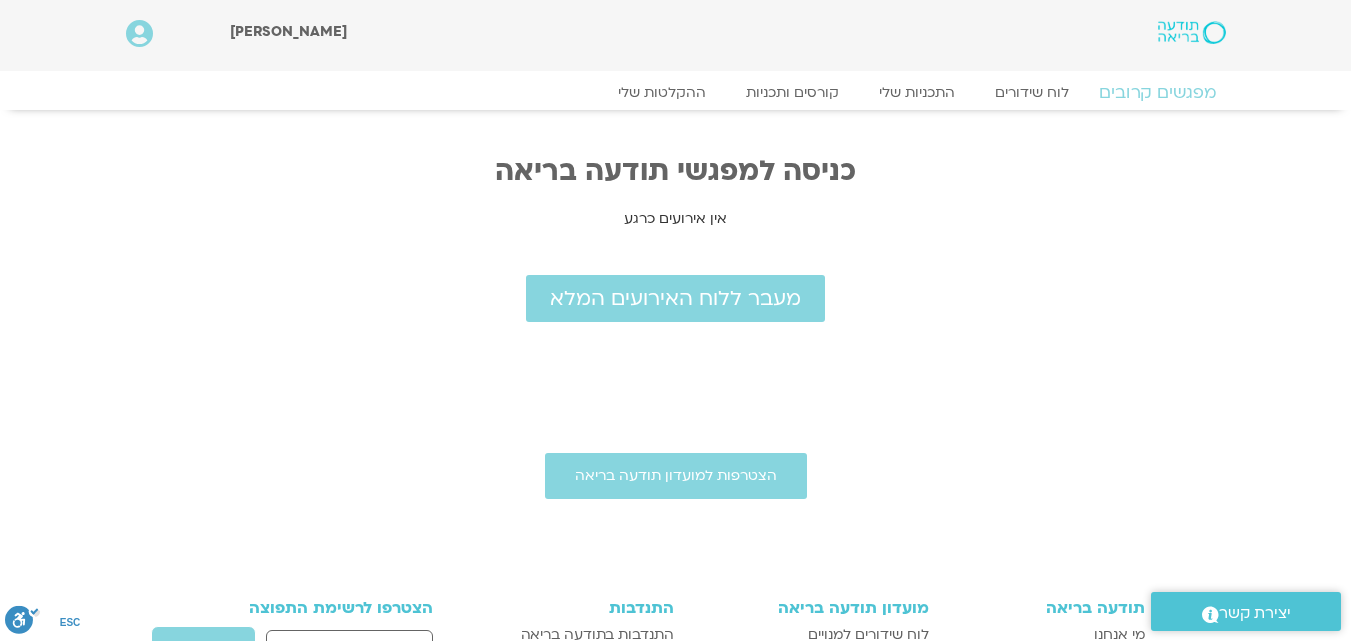 click on "מפגשים קרובים" 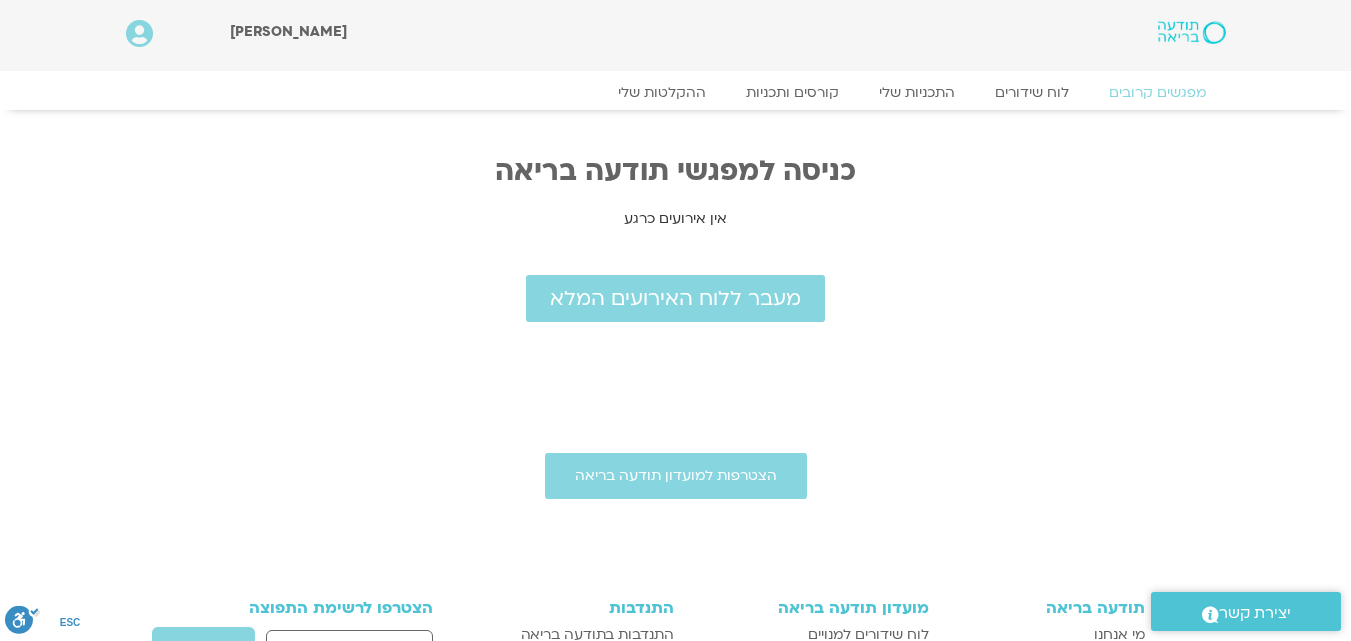 scroll, scrollTop: 0, scrollLeft: 0, axis: both 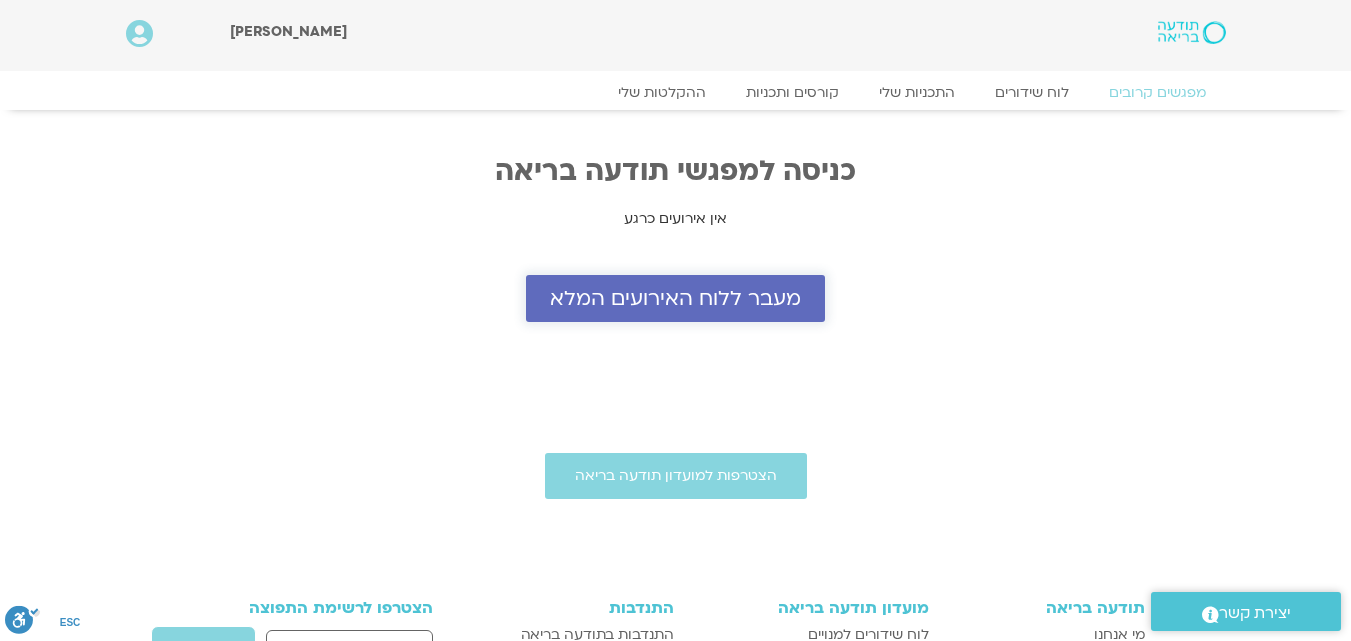 click on "מעבר ללוח האירועים המלא" at bounding box center (675, 298) 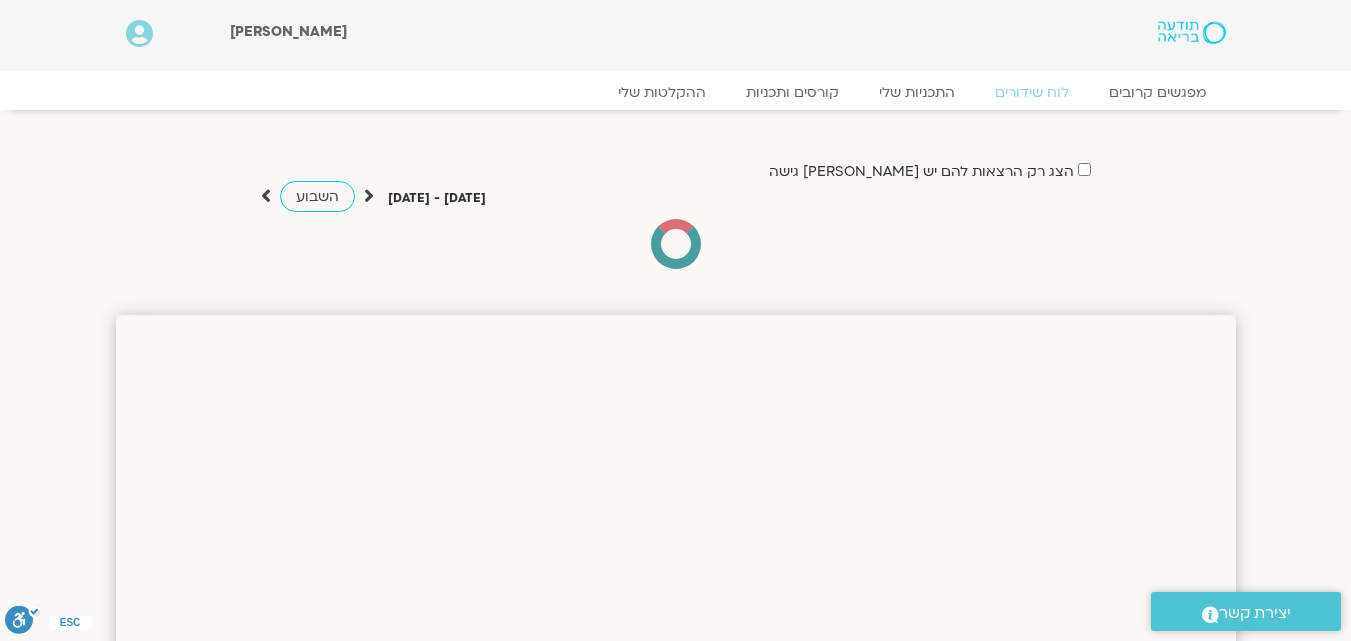 scroll, scrollTop: 0, scrollLeft: 0, axis: both 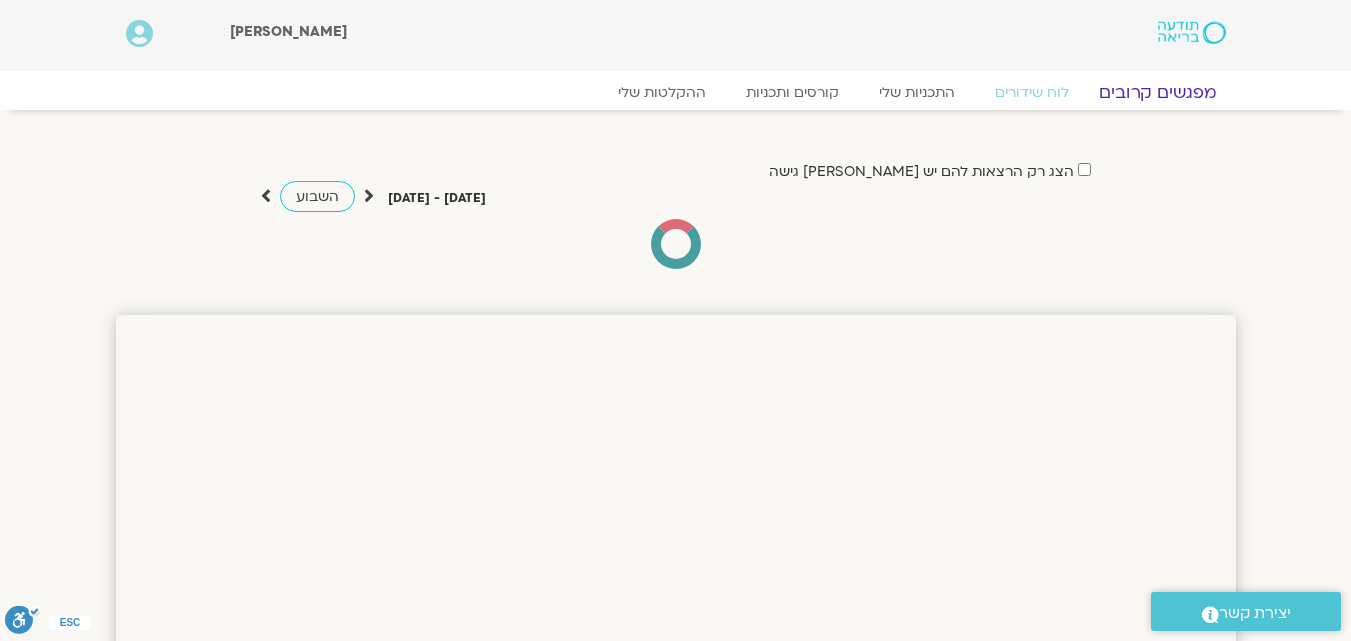click on "מפגשים קרובים" 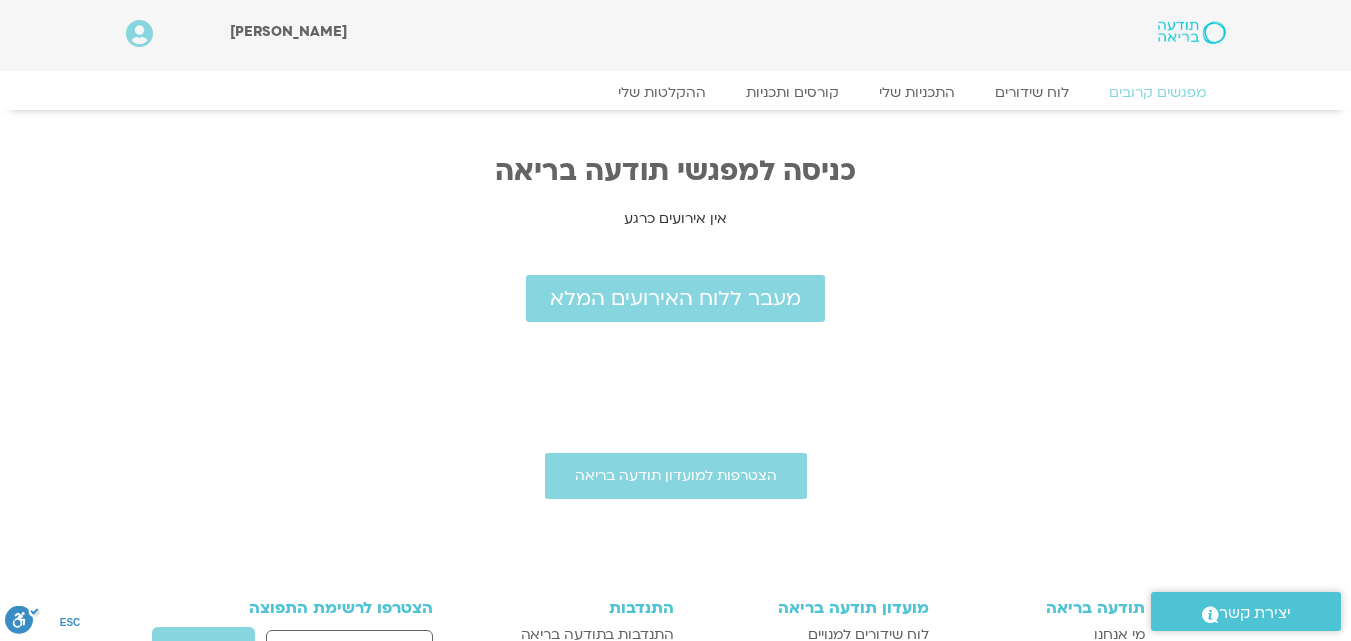 scroll, scrollTop: 0, scrollLeft: 0, axis: both 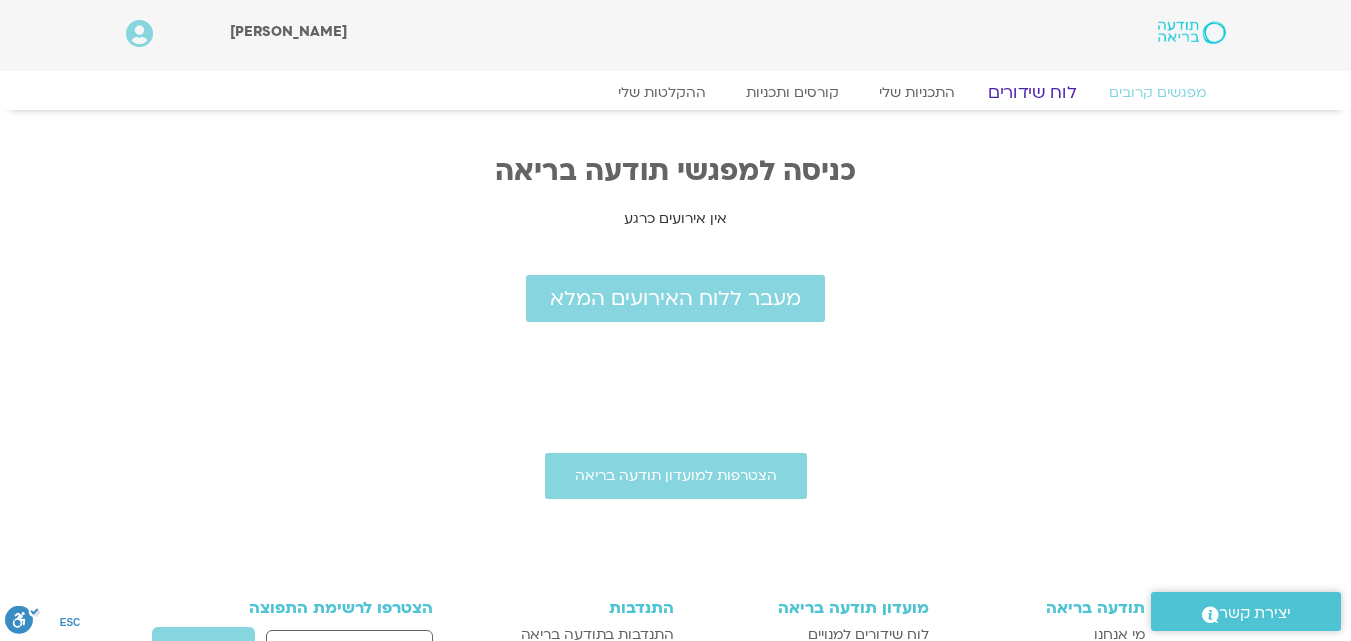click on "לוח שידורים" 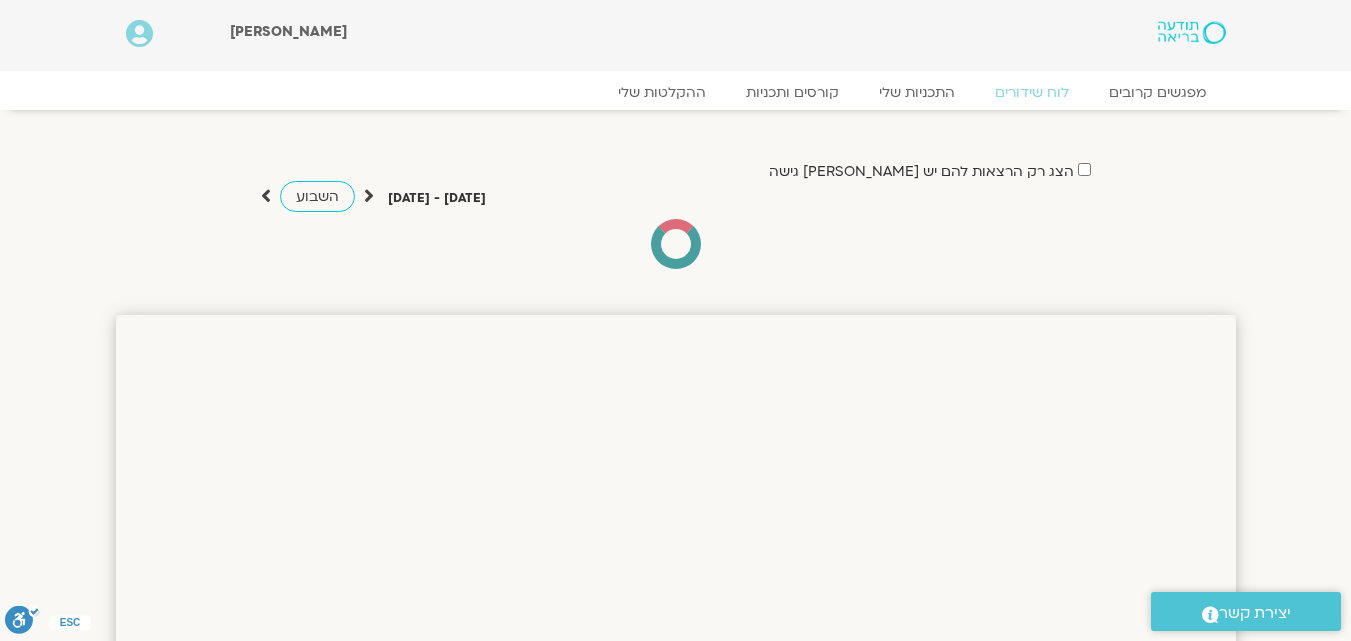 scroll, scrollTop: 0, scrollLeft: 0, axis: both 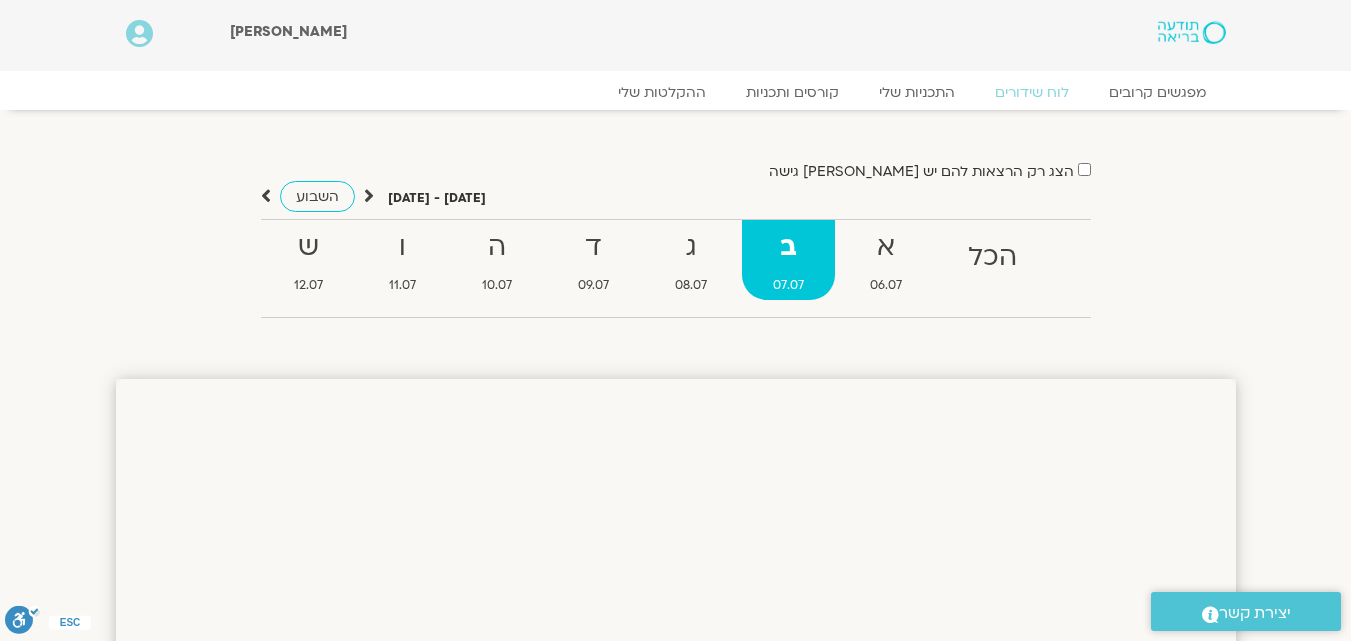 click at bounding box center (1191, 32) 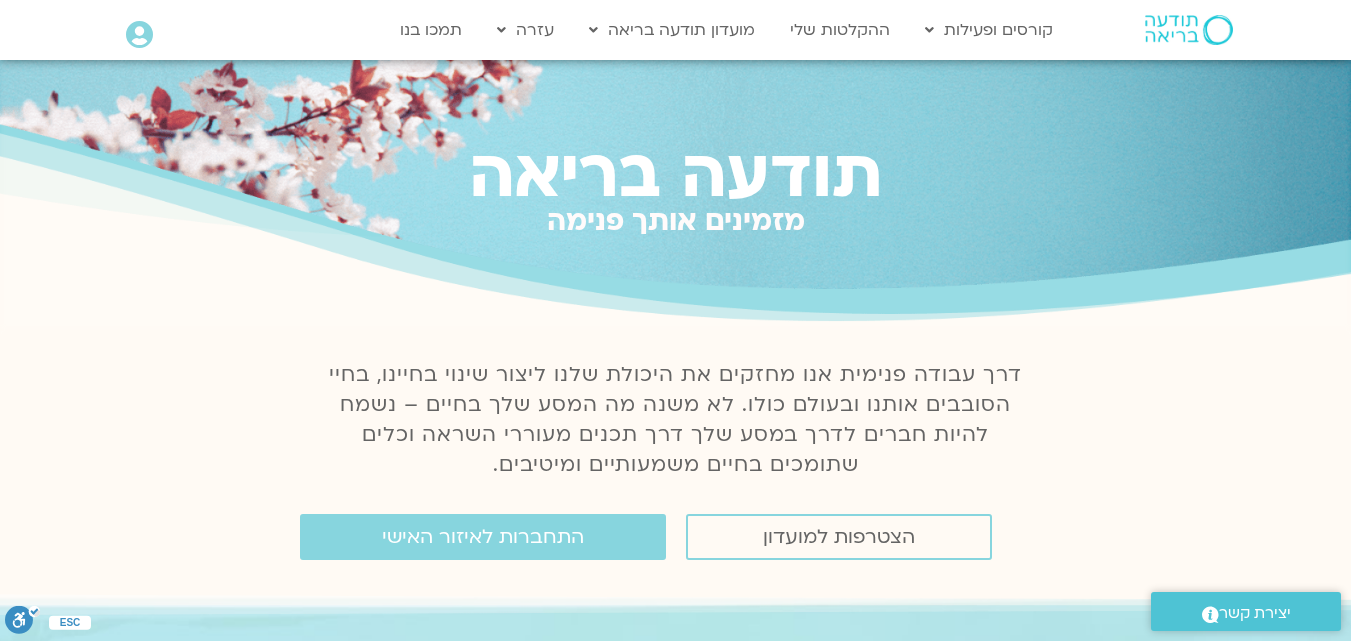 scroll, scrollTop: 0, scrollLeft: 0, axis: both 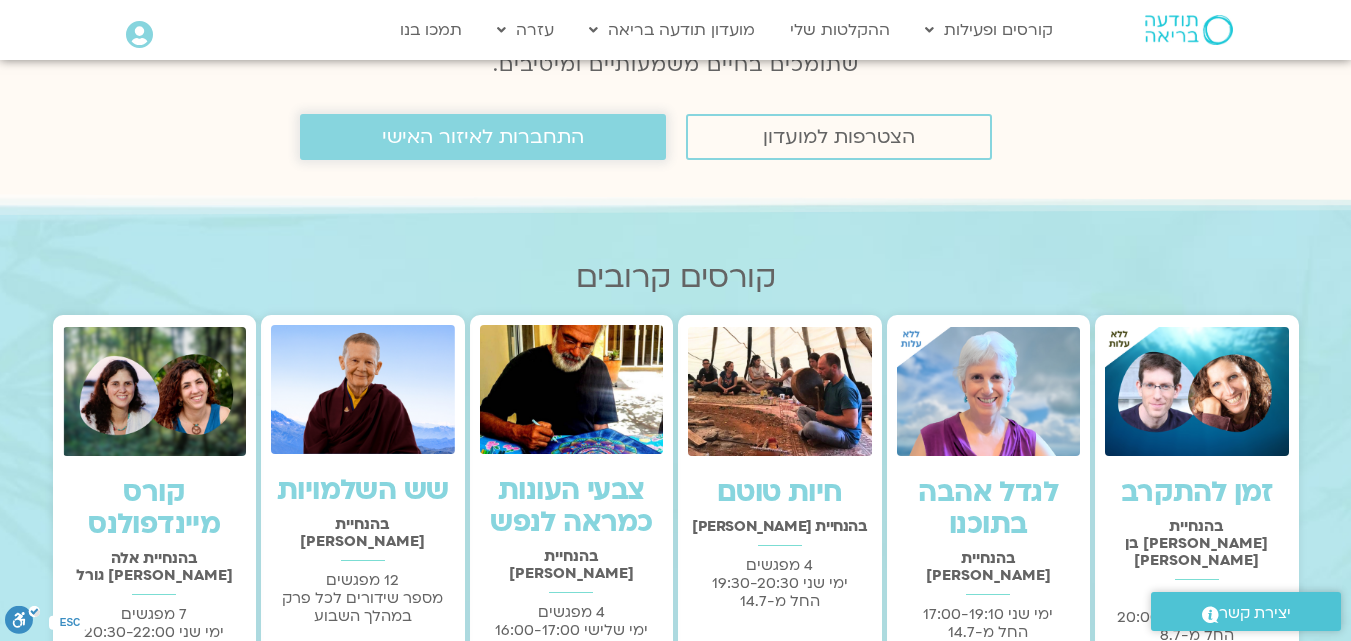 click on "התחברות לאיזור האישי" at bounding box center (483, 137) 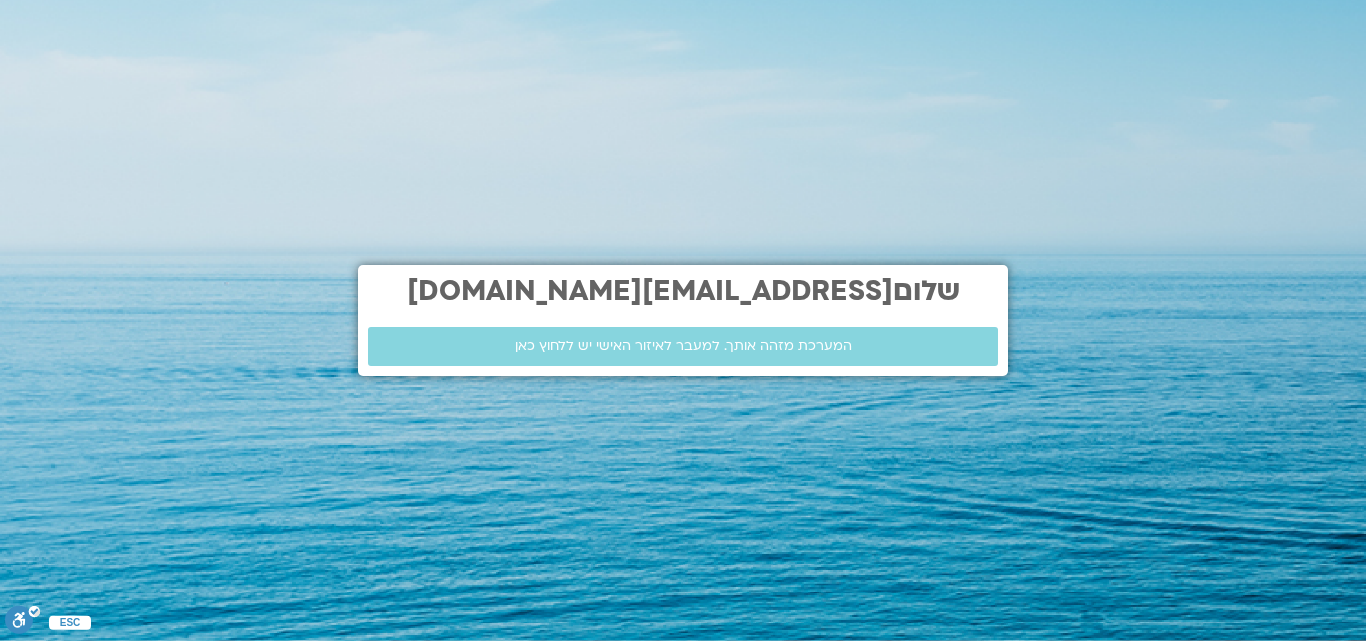 scroll, scrollTop: 0, scrollLeft: 0, axis: both 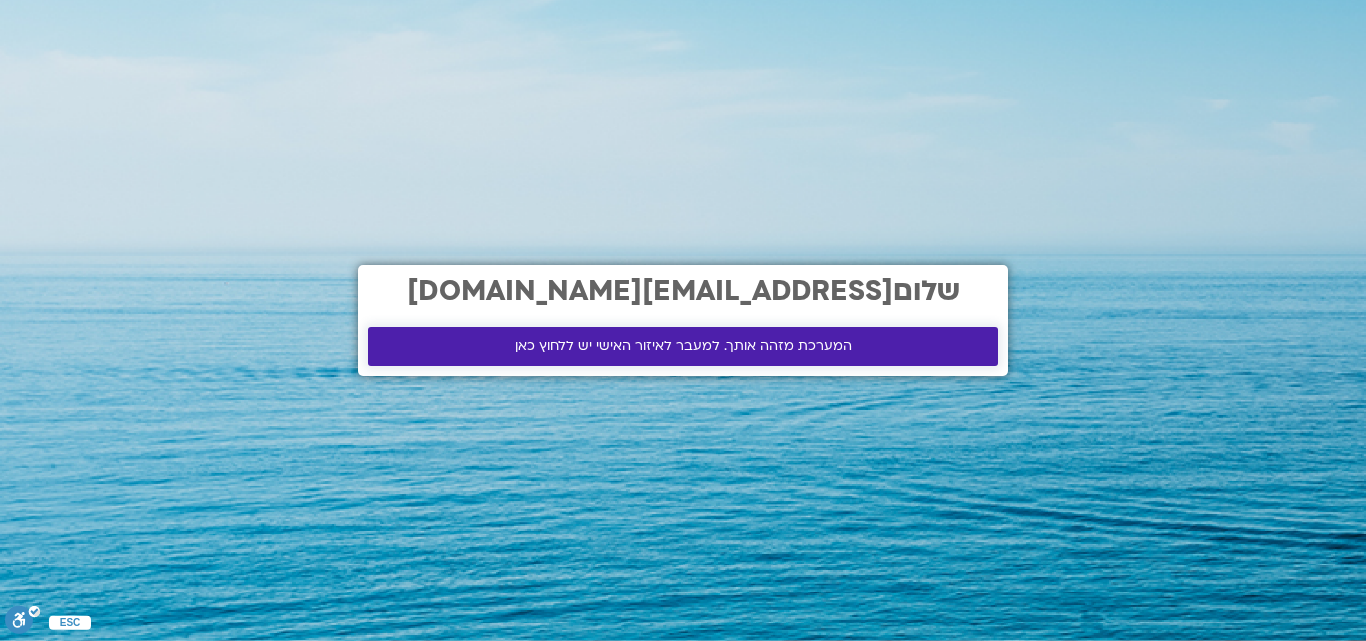 click on "המערכת מזהה אותך. למעבר לאיזור האישי יש ללחוץ כאן" at bounding box center [683, 346] 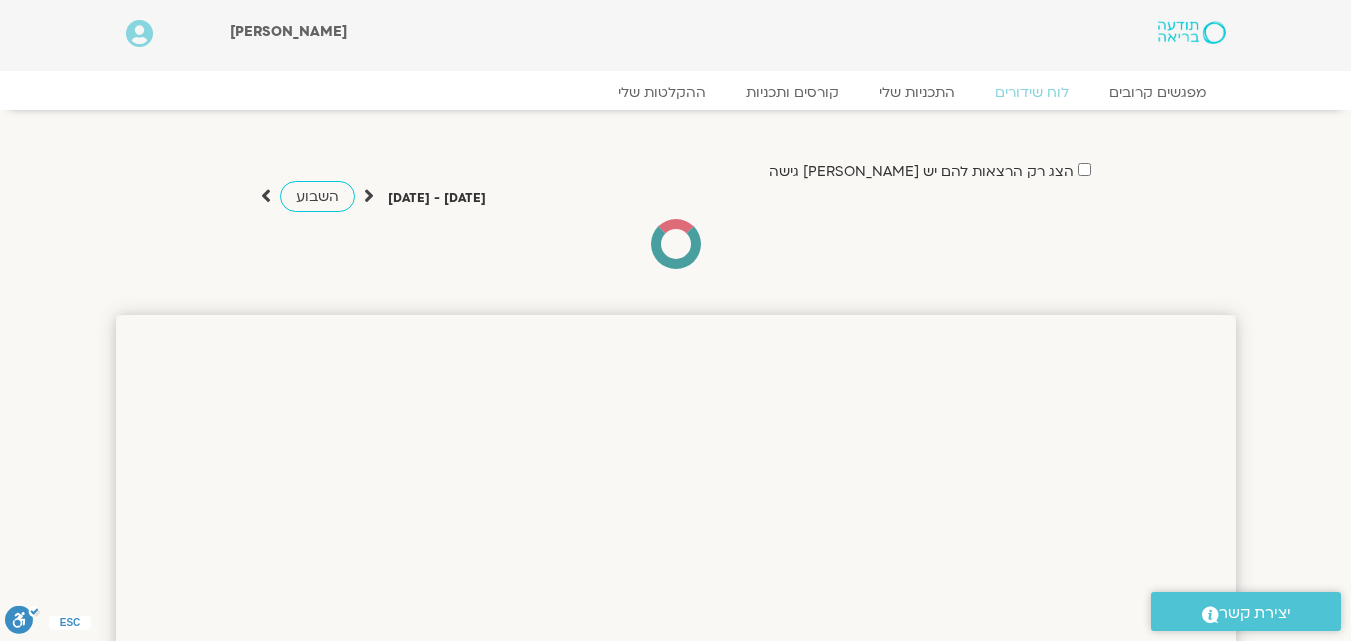 scroll, scrollTop: 0, scrollLeft: 0, axis: both 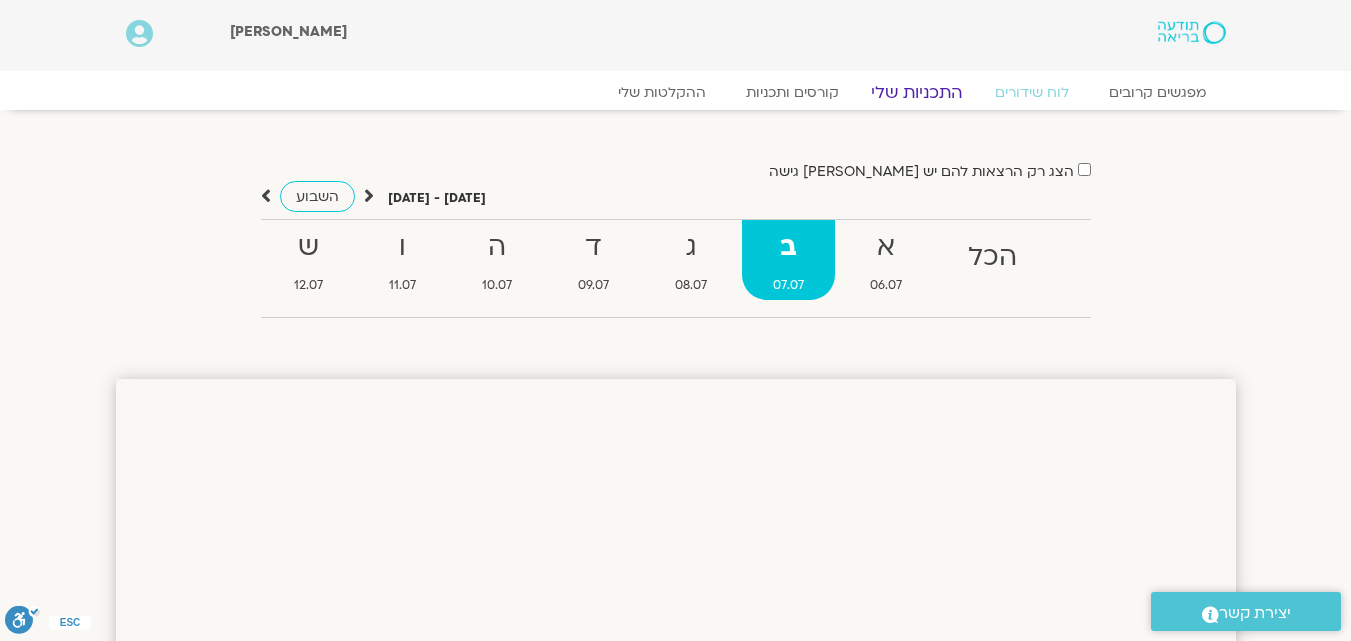 click on "התכניות שלי" 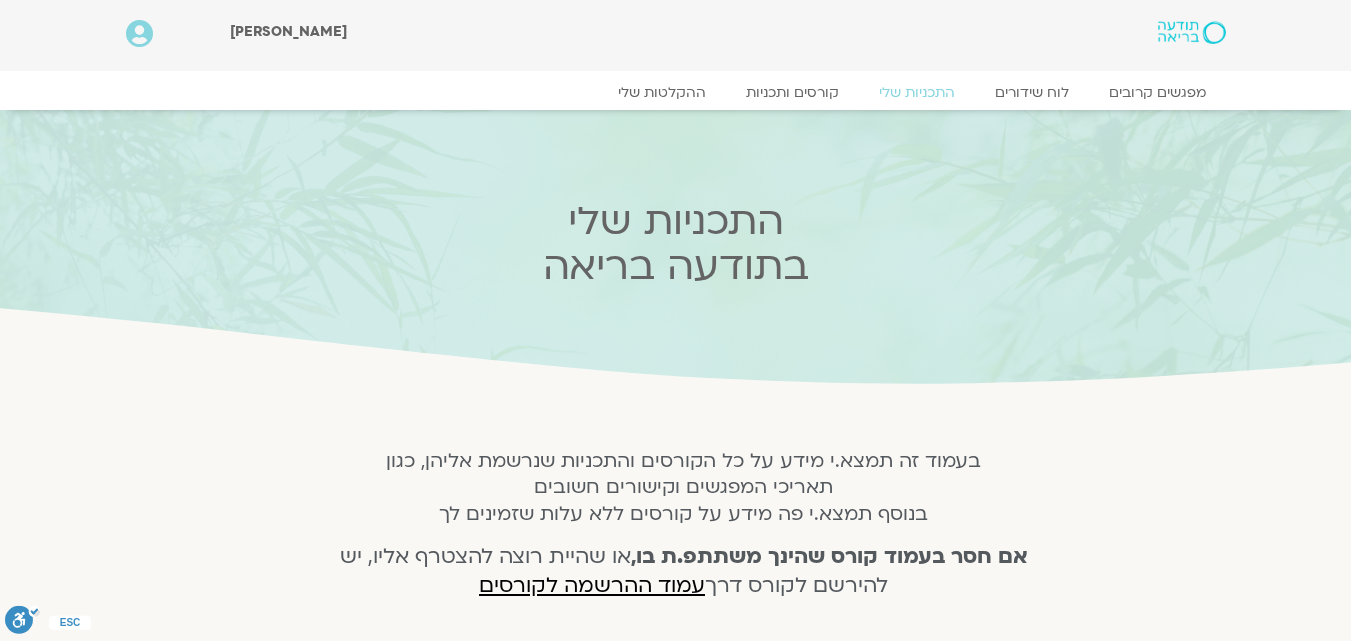 scroll, scrollTop: 0, scrollLeft: 0, axis: both 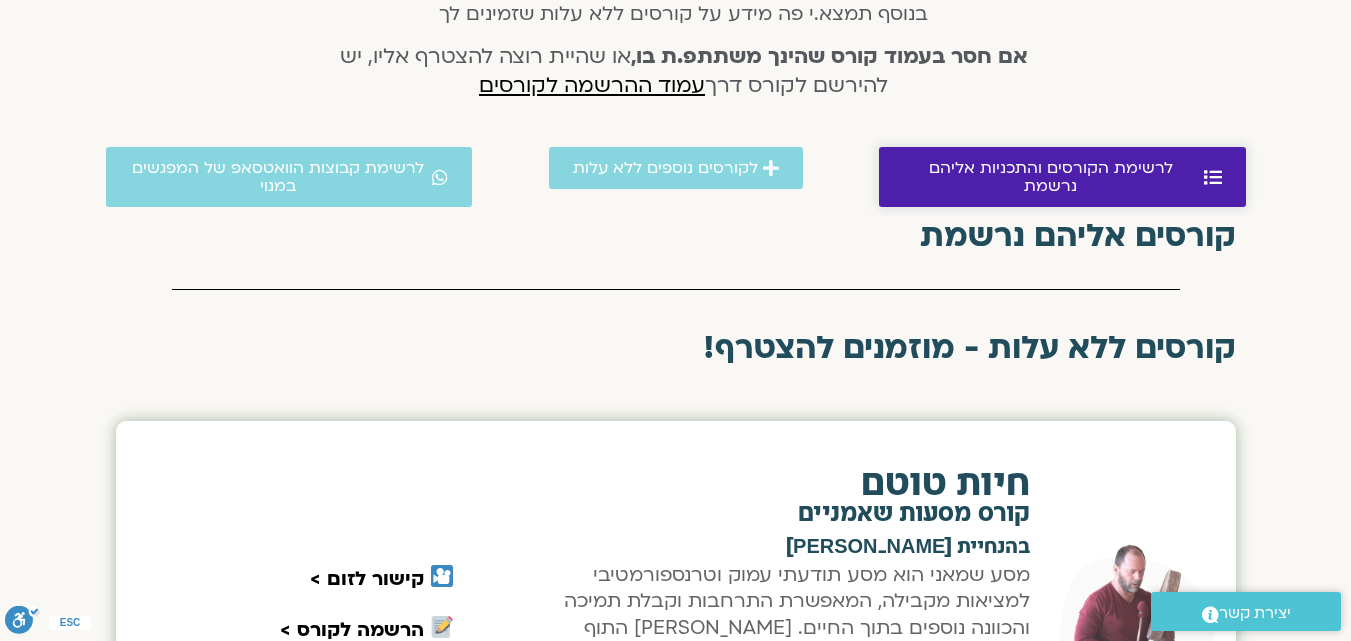 click on "לרשימת הקורסים והתכניות אליהם נרשמת" at bounding box center [1051, 177] 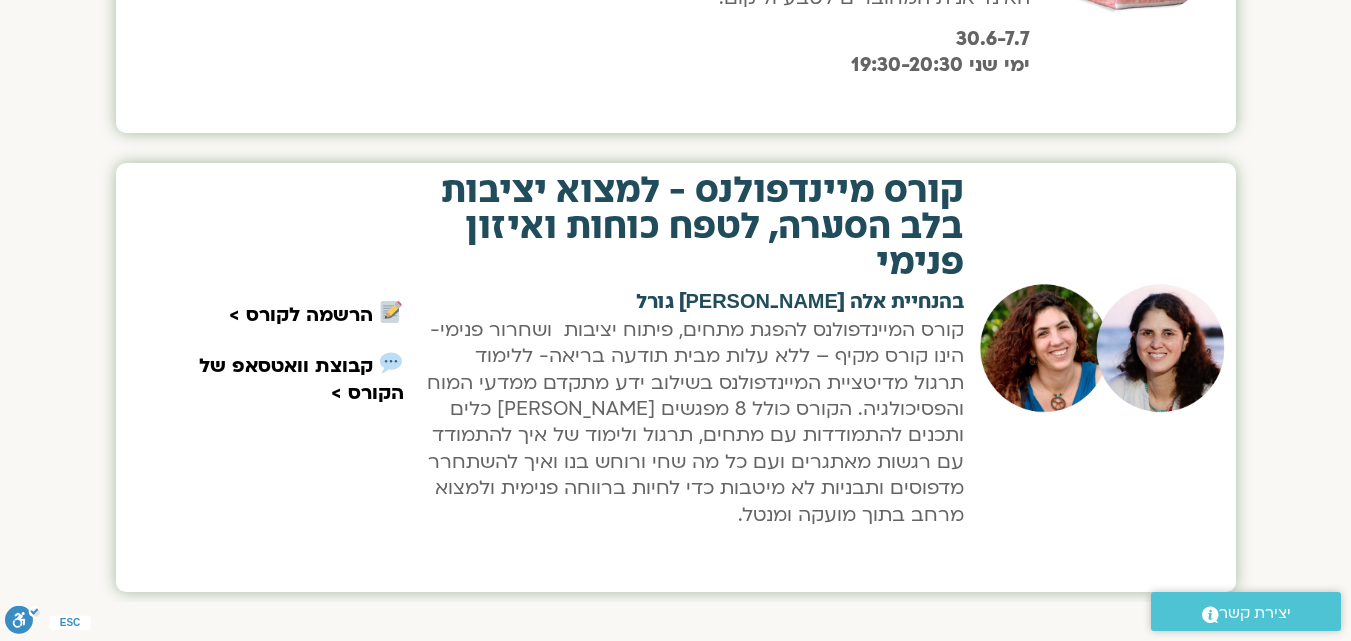 scroll, scrollTop: 1313, scrollLeft: 0, axis: vertical 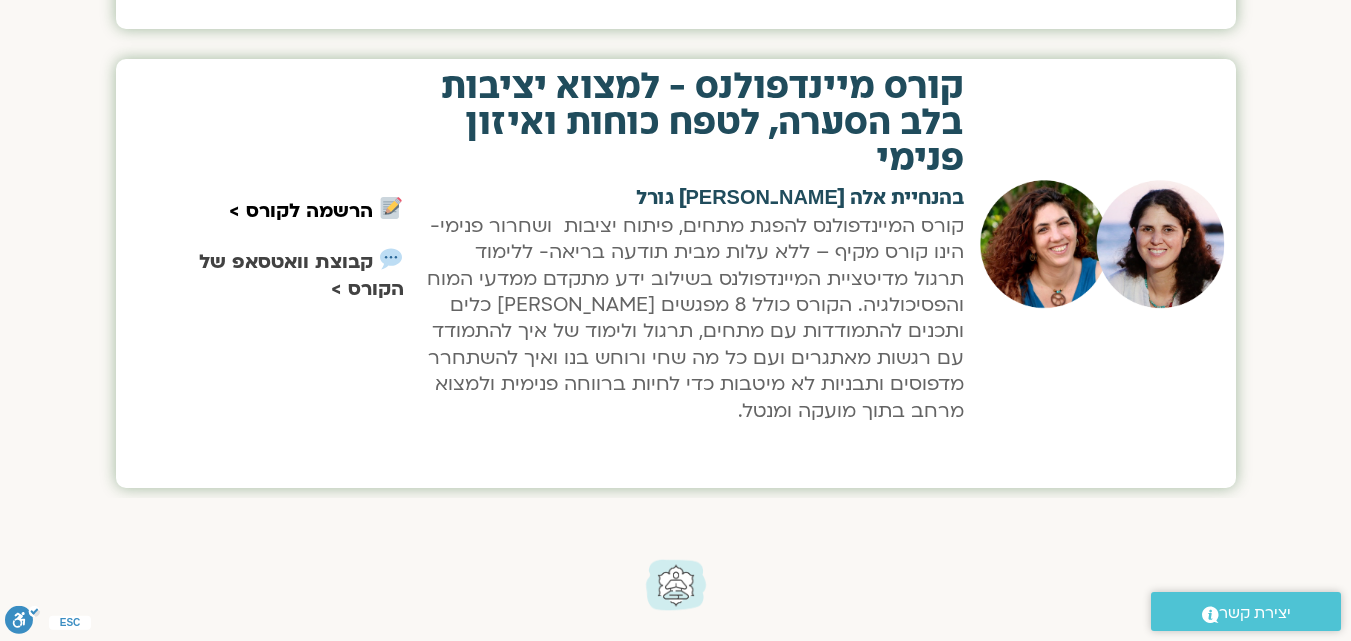 click on "קבוצת וואטסאפ של הקורס >" at bounding box center (301, 275) 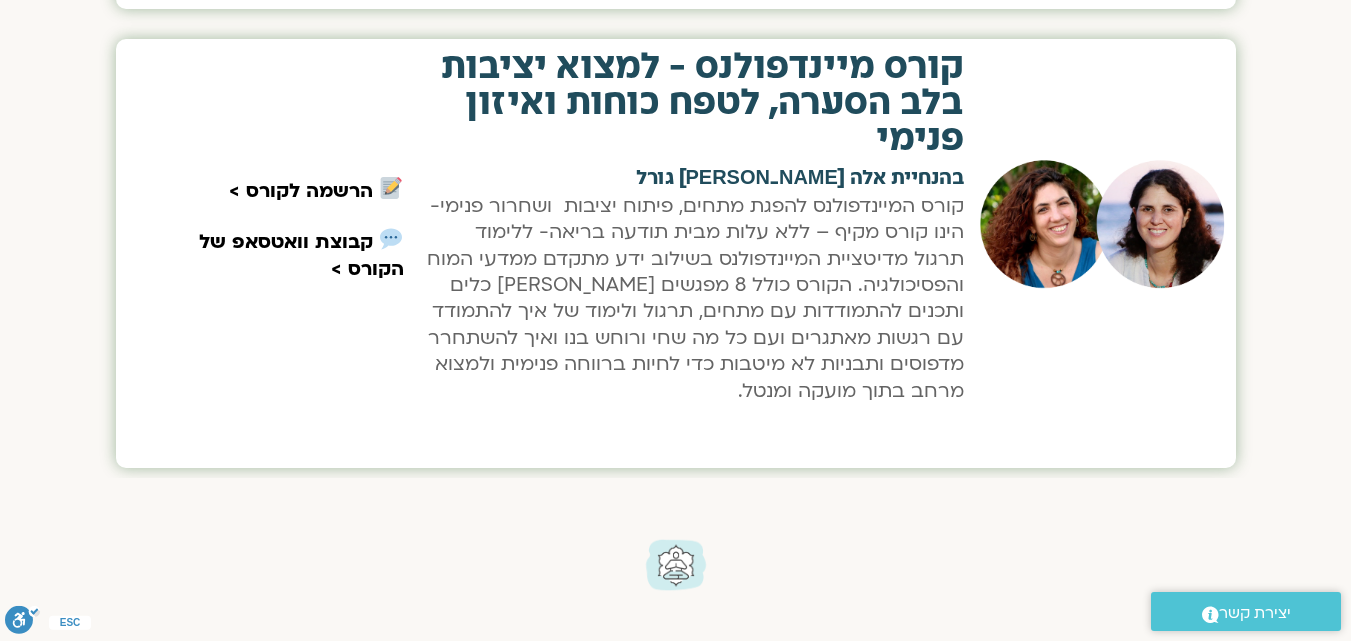 scroll, scrollTop: 1113, scrollLeft: 0, axis: vertical 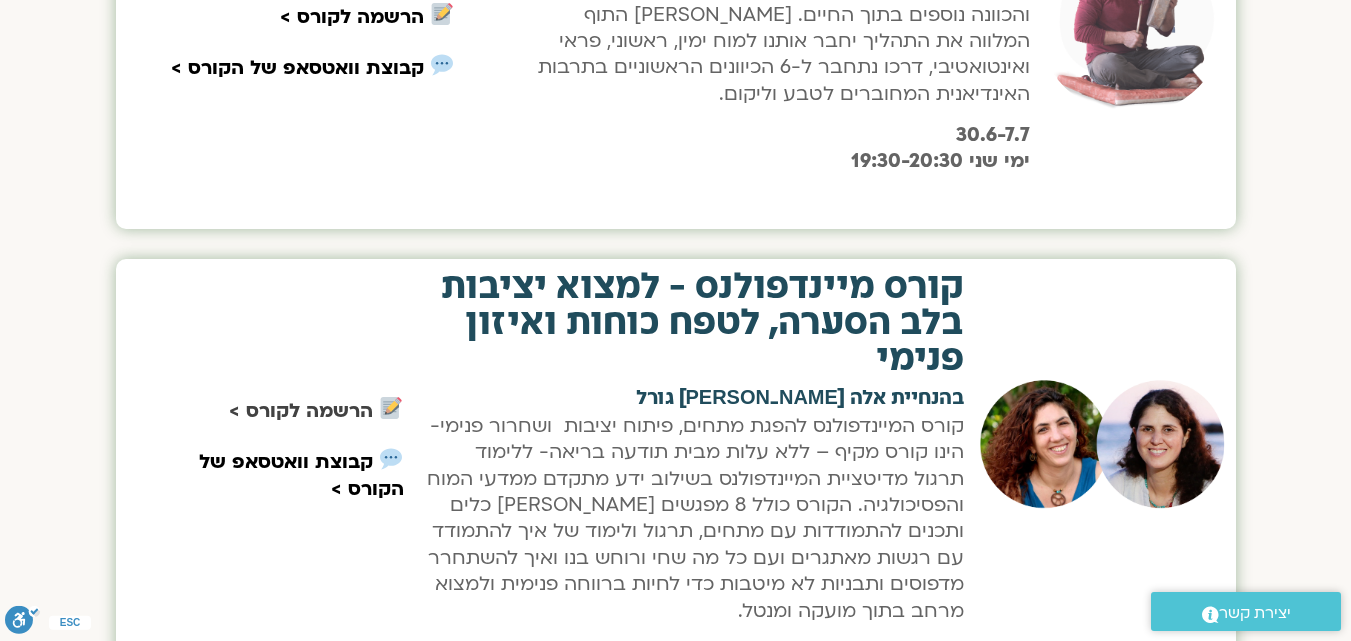 click on "הרשמה לקורס >" at bounding box center [301, 411] 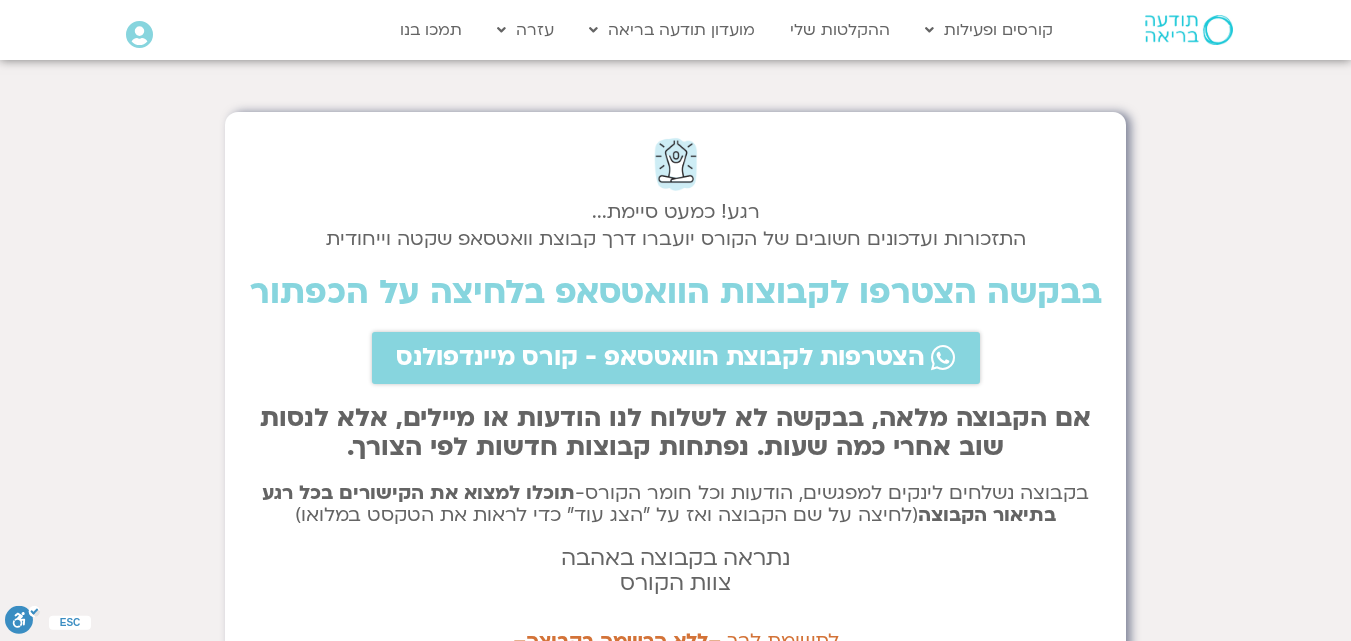 scroll, scrollTop: 0, scrollLeft: 0, axis: both 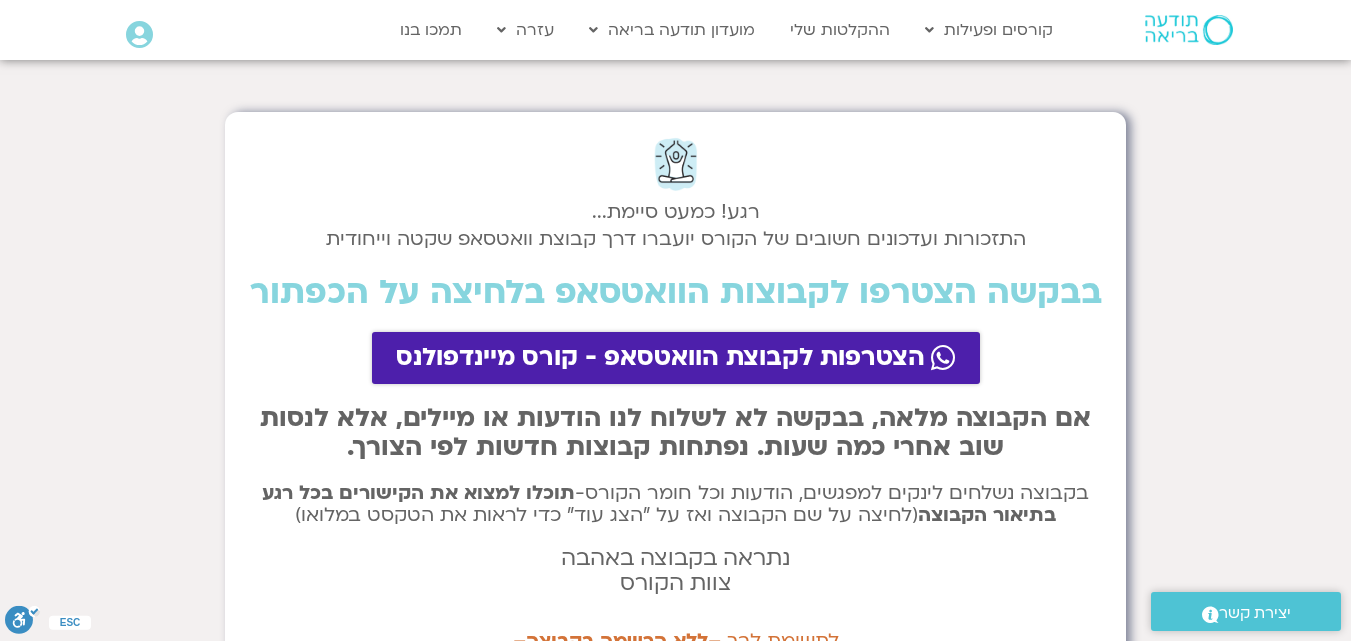 click on "הצטרפות לקבוצת הוואטסאפ - קורס מיינדפולנס" at bounding box center [660, 358] 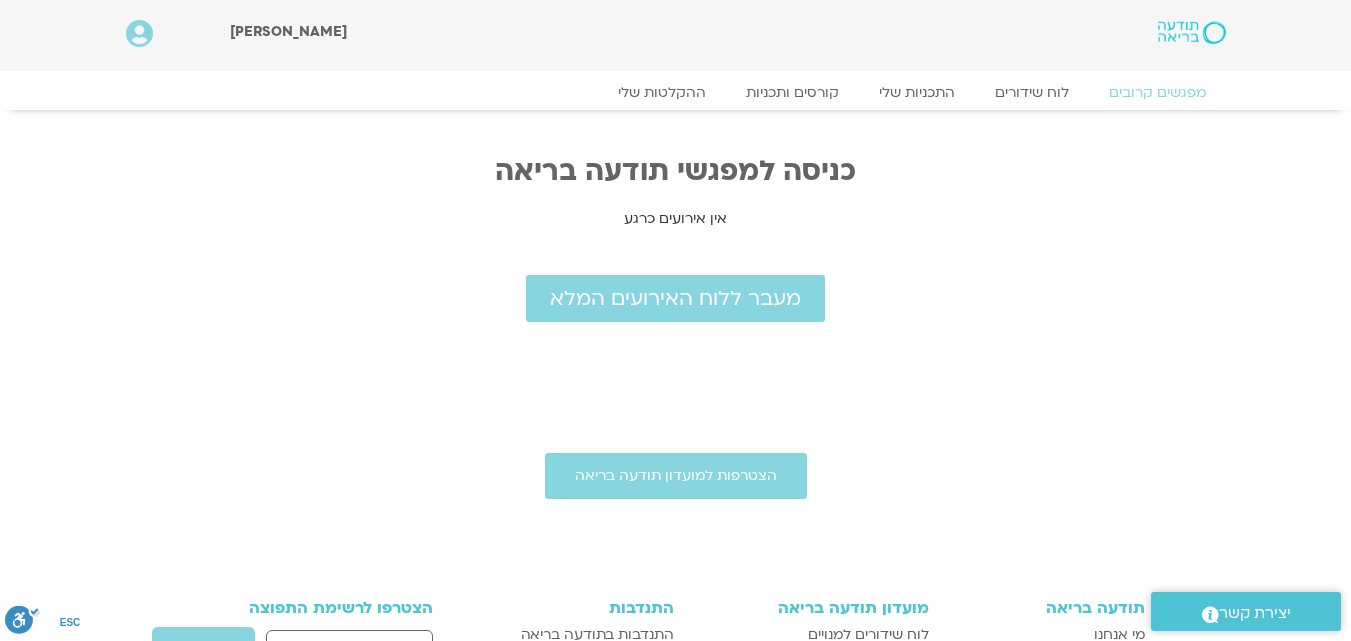 scroll, scrollTop: 0, scrollLeft: 0, axis: both 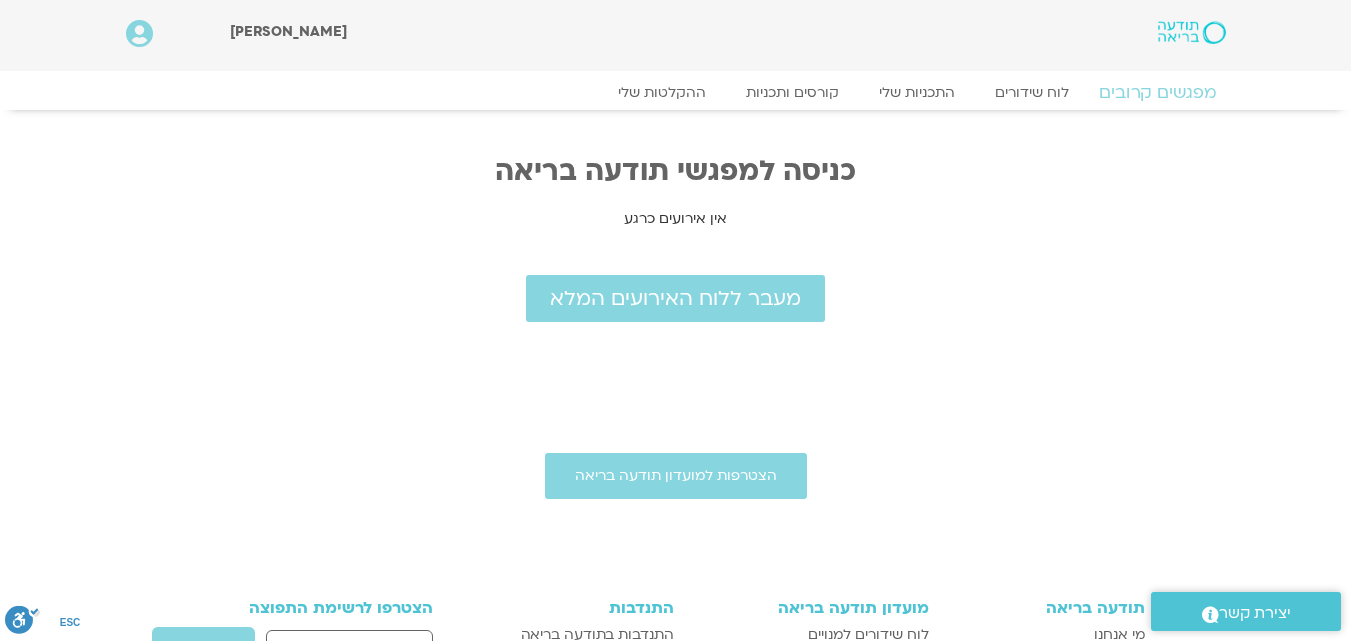 click on "מפגשים קרובים" 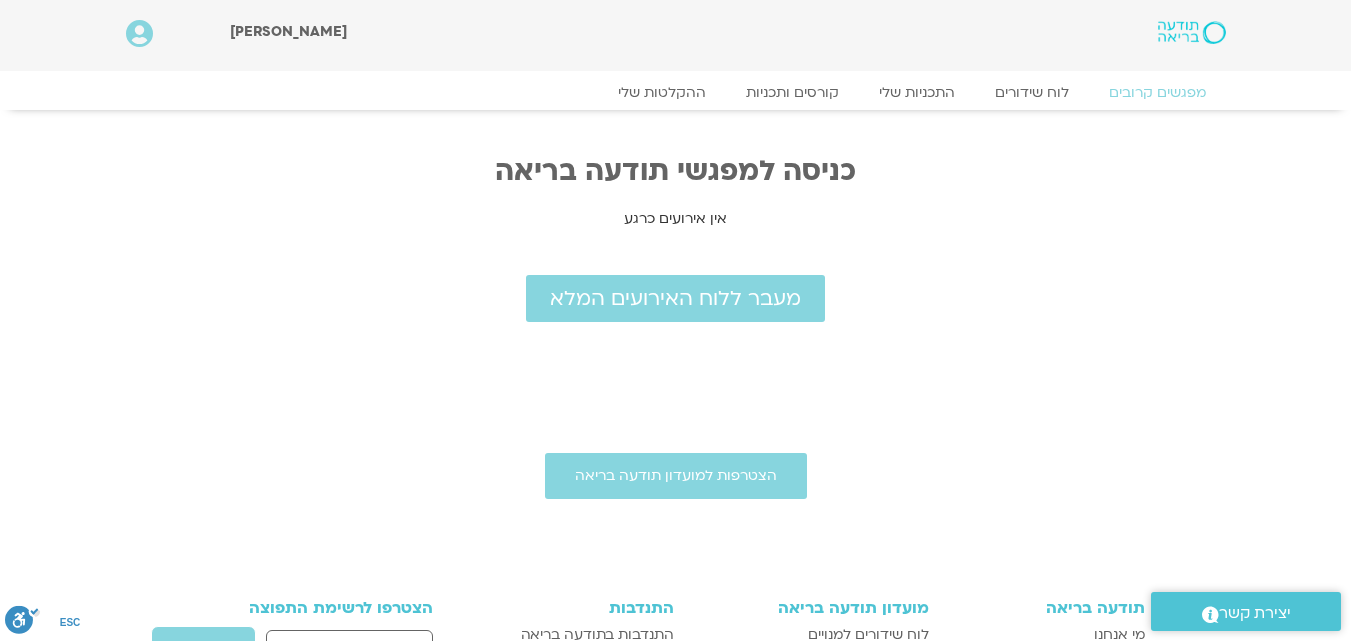 scroll, scrollTop: 0, scrollLeft: 0, axis: both 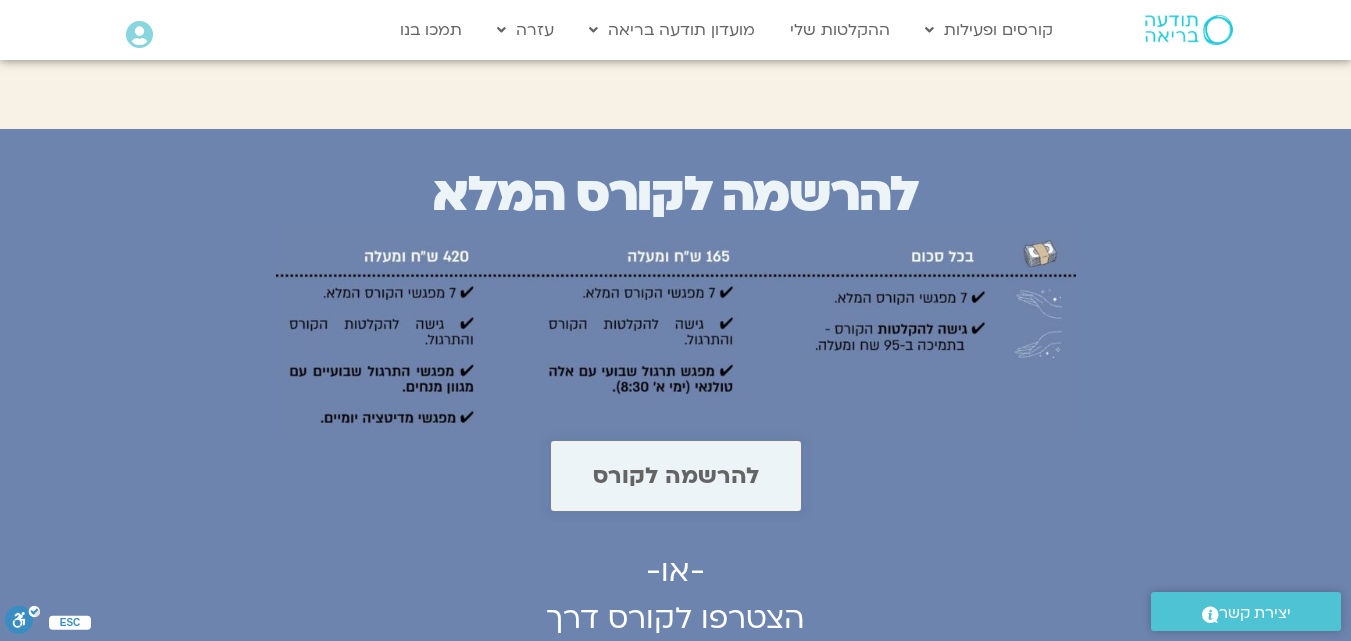 click on "להרשמה לקורס" at bounding box center [676, 476] 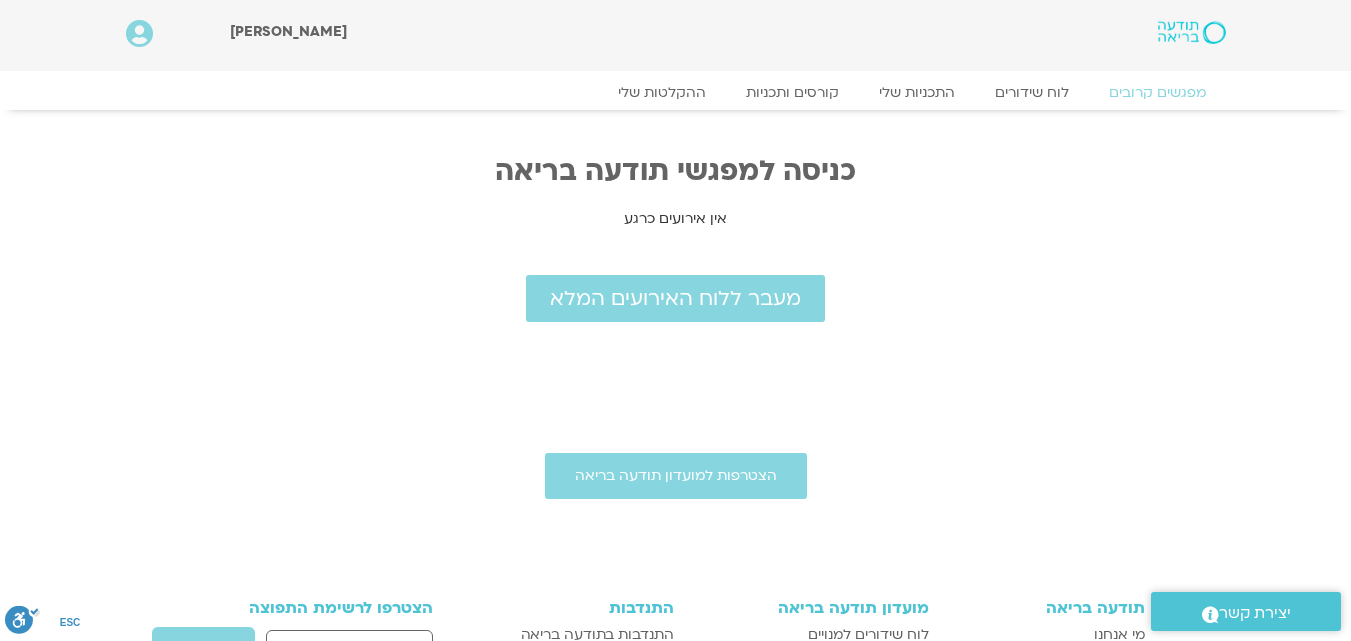 scroll, scrollTop: 0, scrollLeft: 0, axis: both 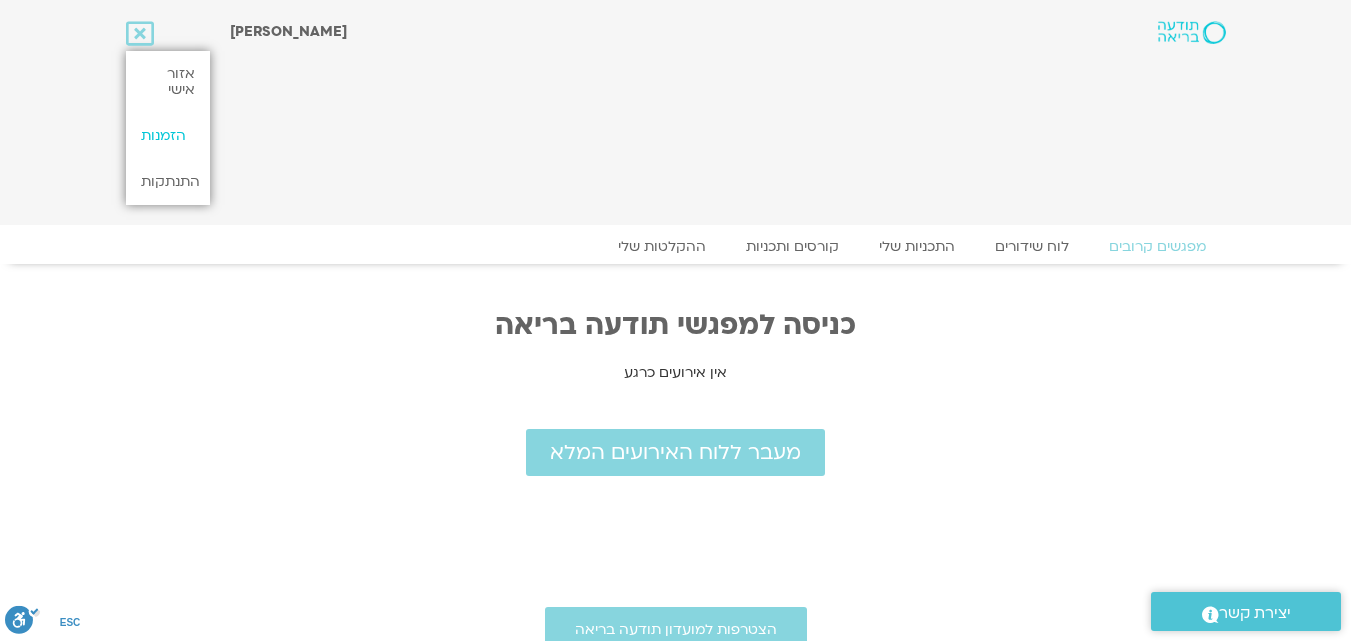 click on "הזמנות" at bounding box center [168, 136] 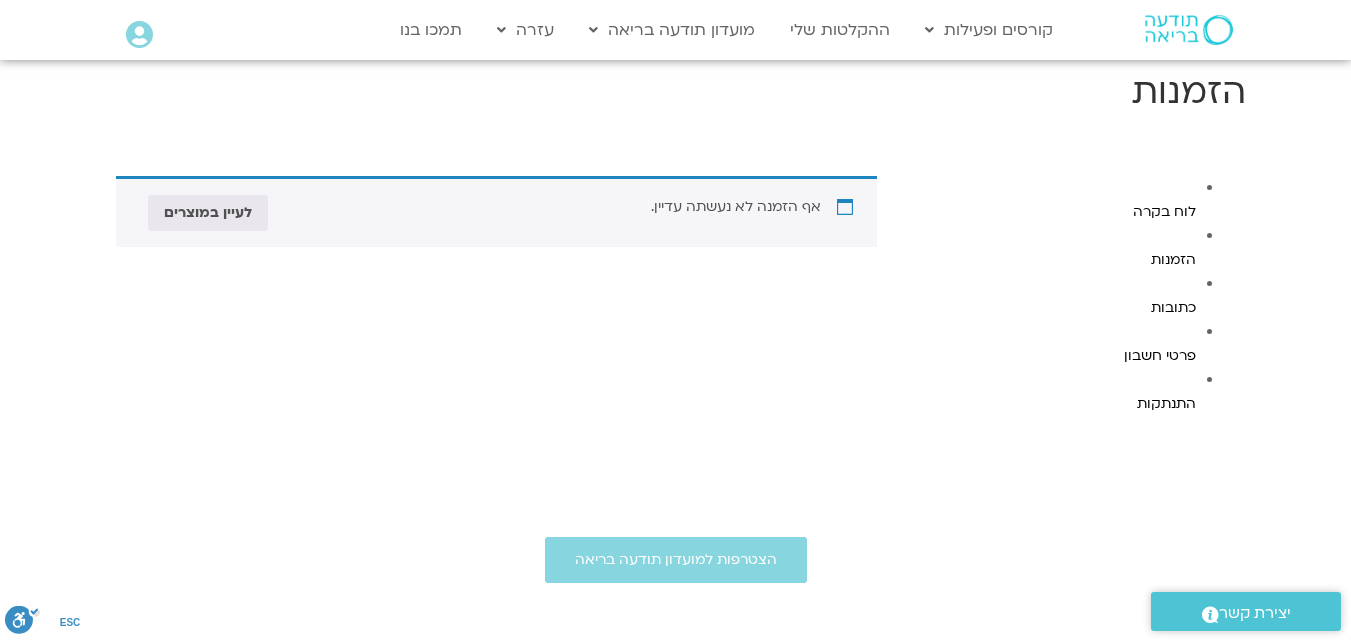 scroll, scrollTop: 0, scrollLeft: 0, axis: both 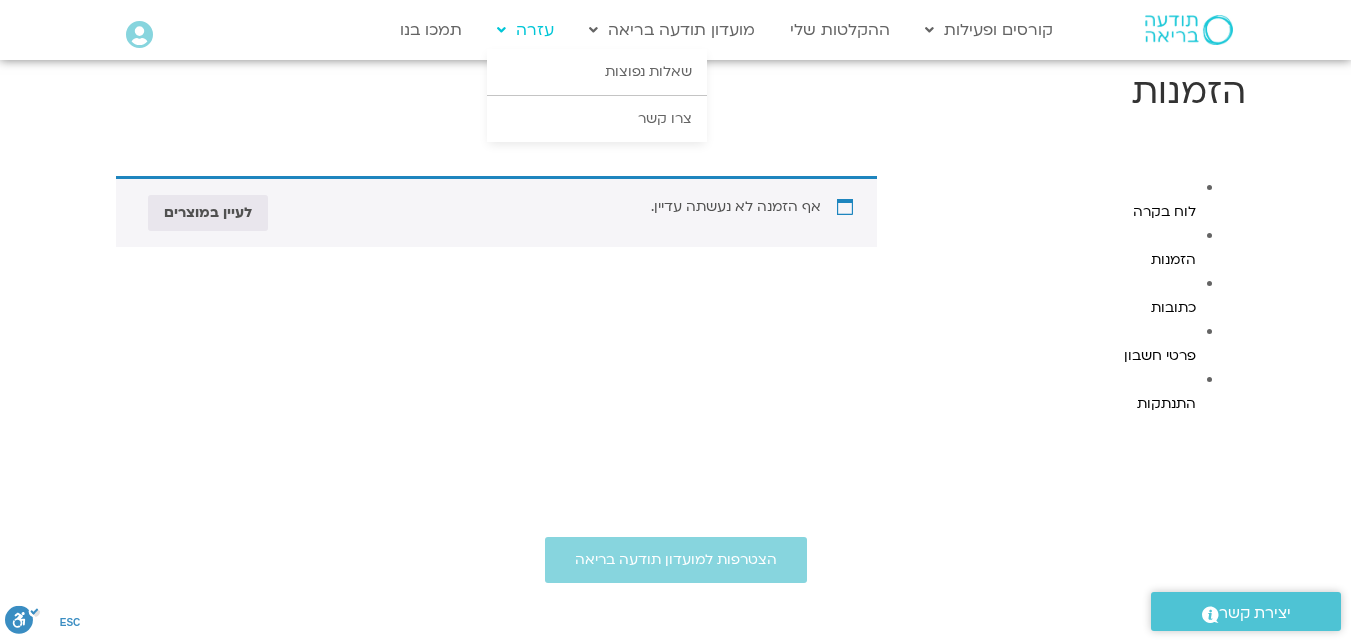 click on "עזרה" at bounding box center [525, 30] 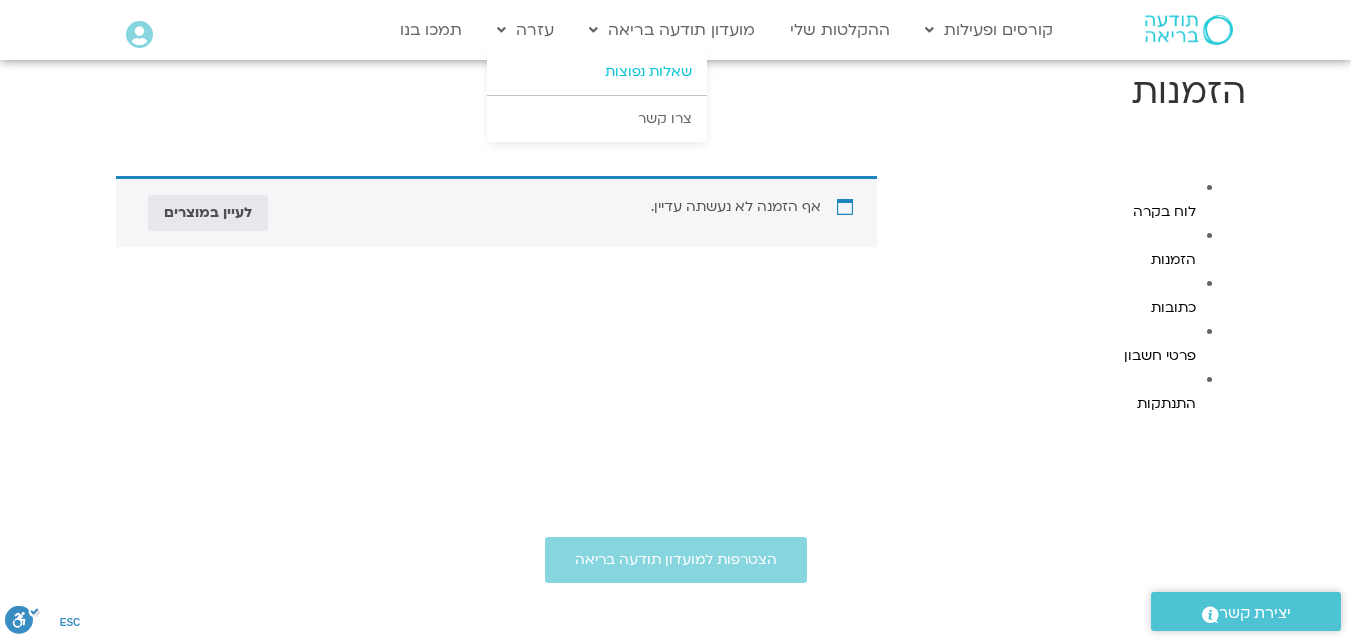 click on "שאלות נפוצות" at bounding box center [597, 72] 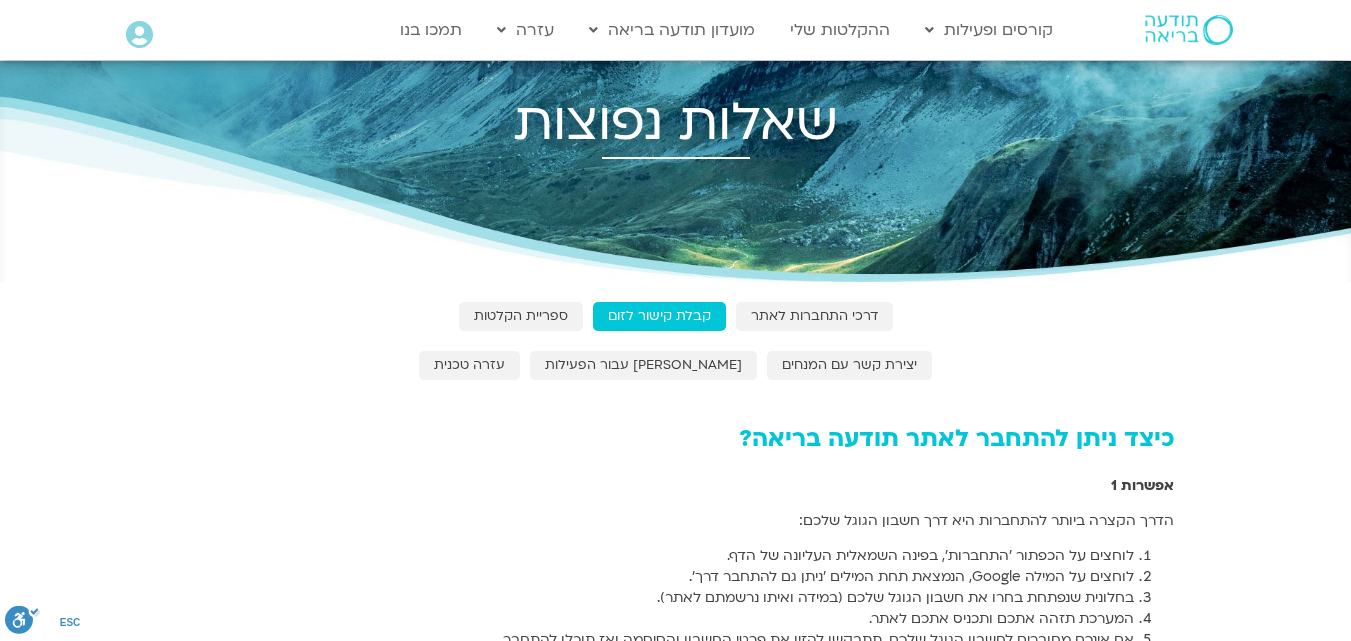 scroll, scrollTop: 0, scrollLeft: 0, axis: both 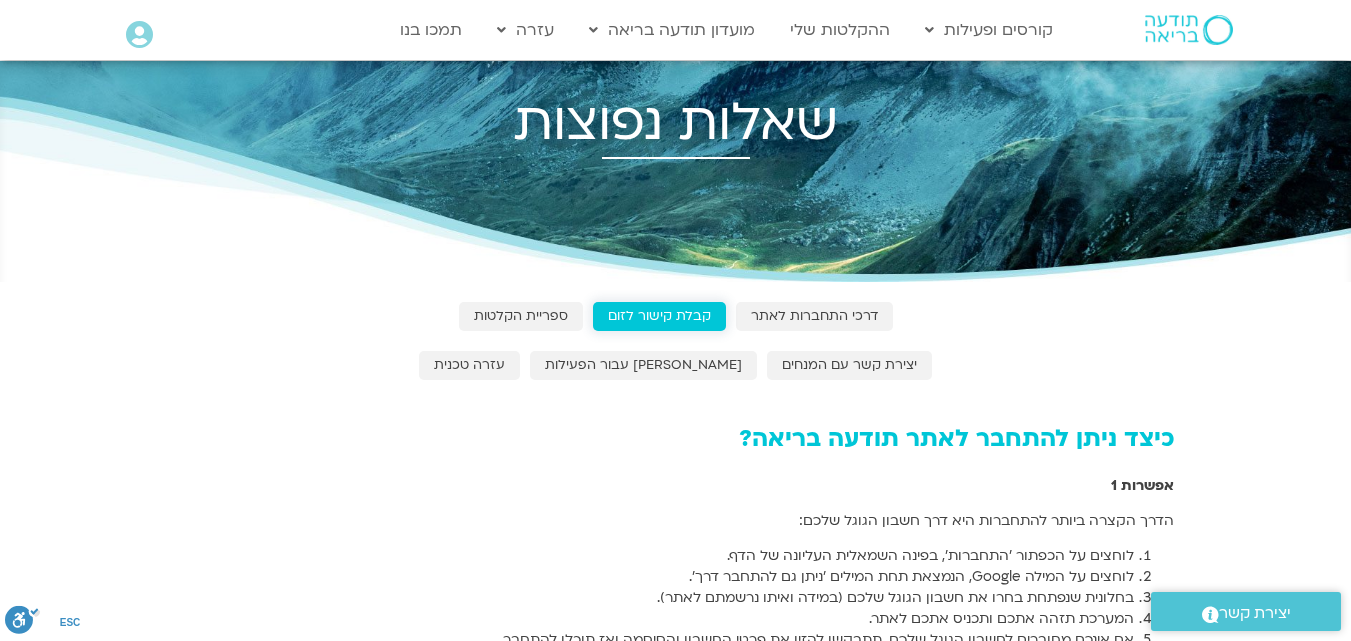 click on "קבלת קישור לזום" at bounding box center [659, 316] 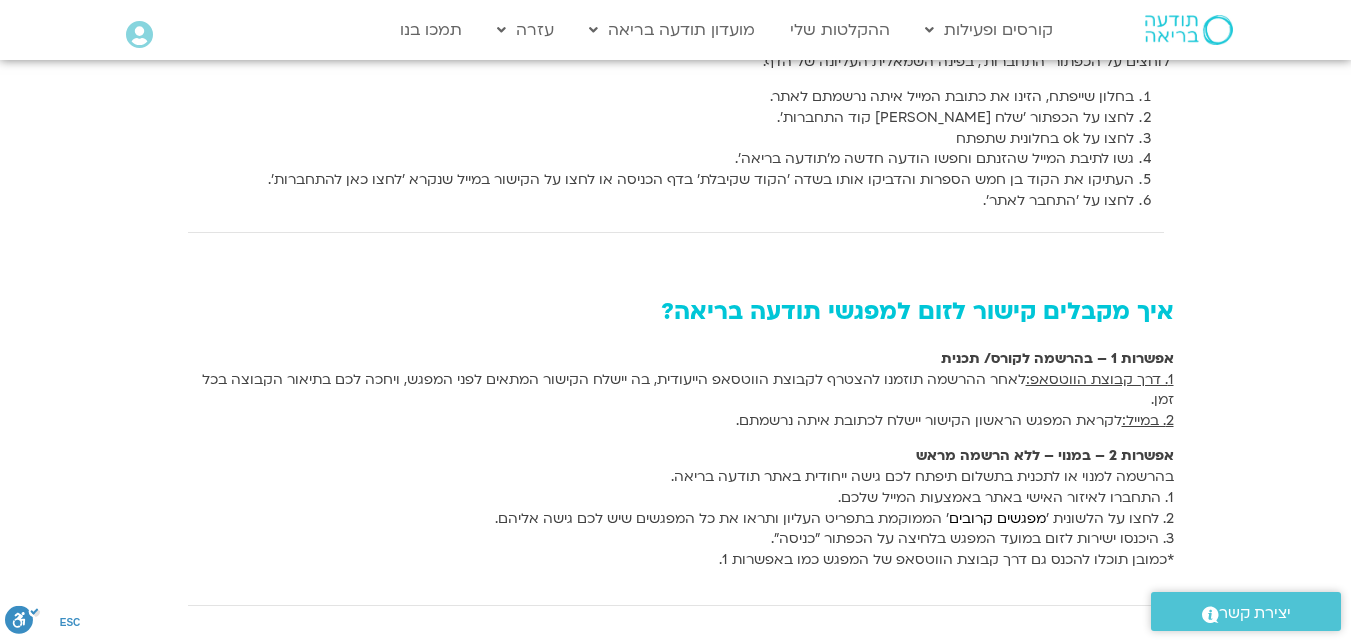 scroll, scrollTop: 667, scrollLeft: 0, axis: vertical 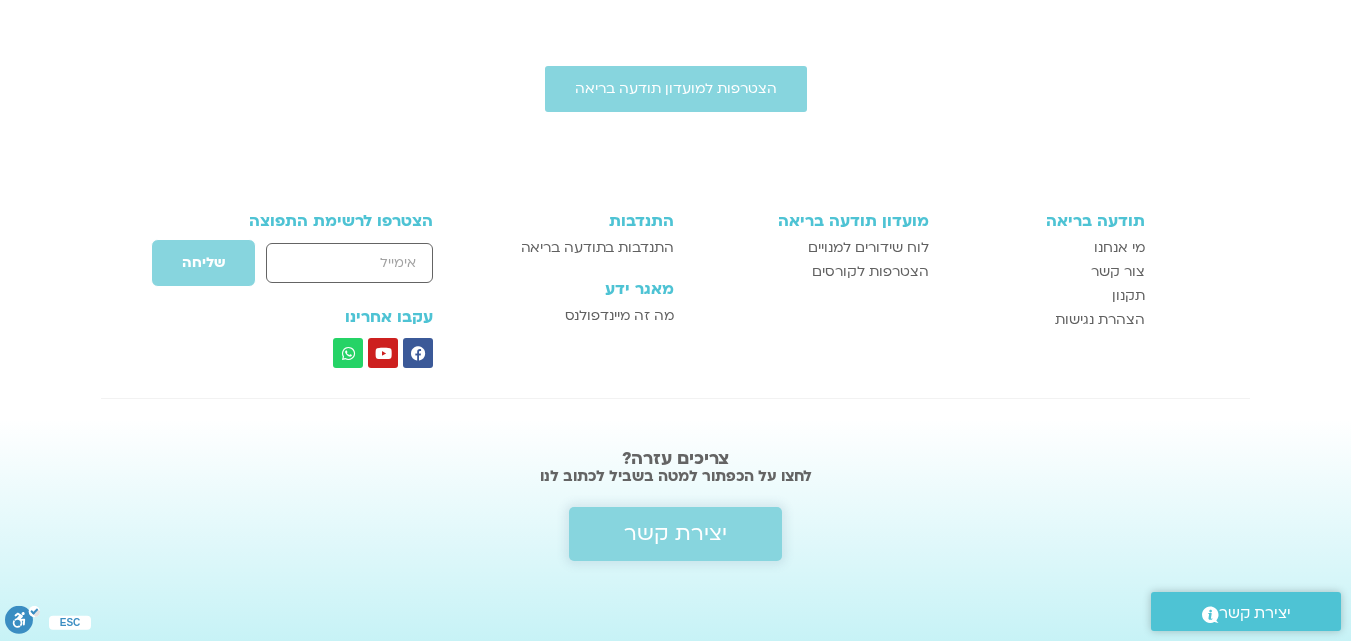 click on "יצירת קשר" at bounding box center [675, 534] 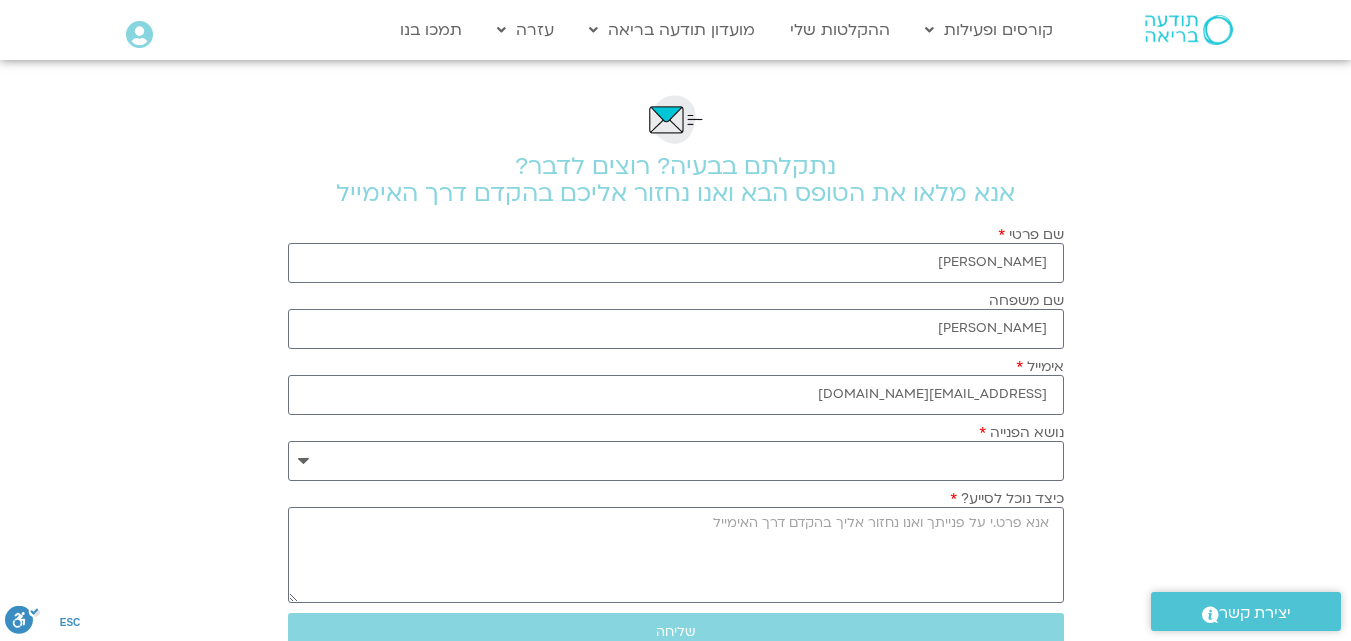 scroll, scrollTop: 0, scrollLeft: 0, axis: both 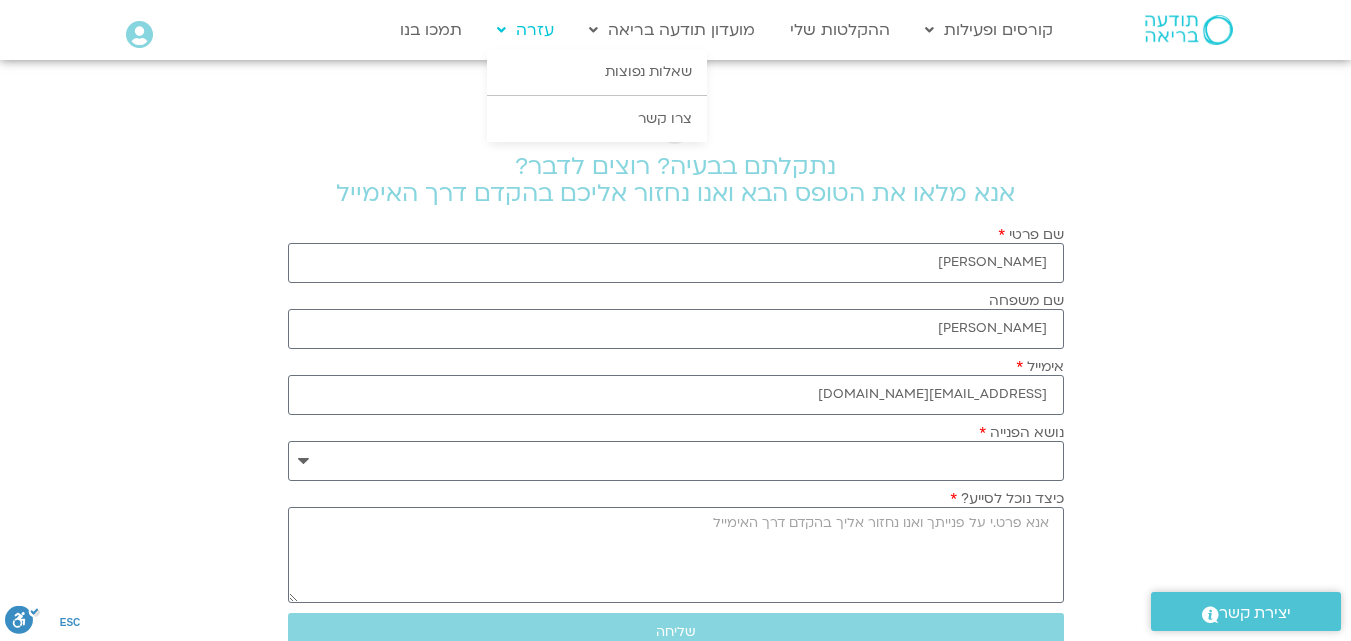 click on "עזרה" at bounding box center (525, 30) 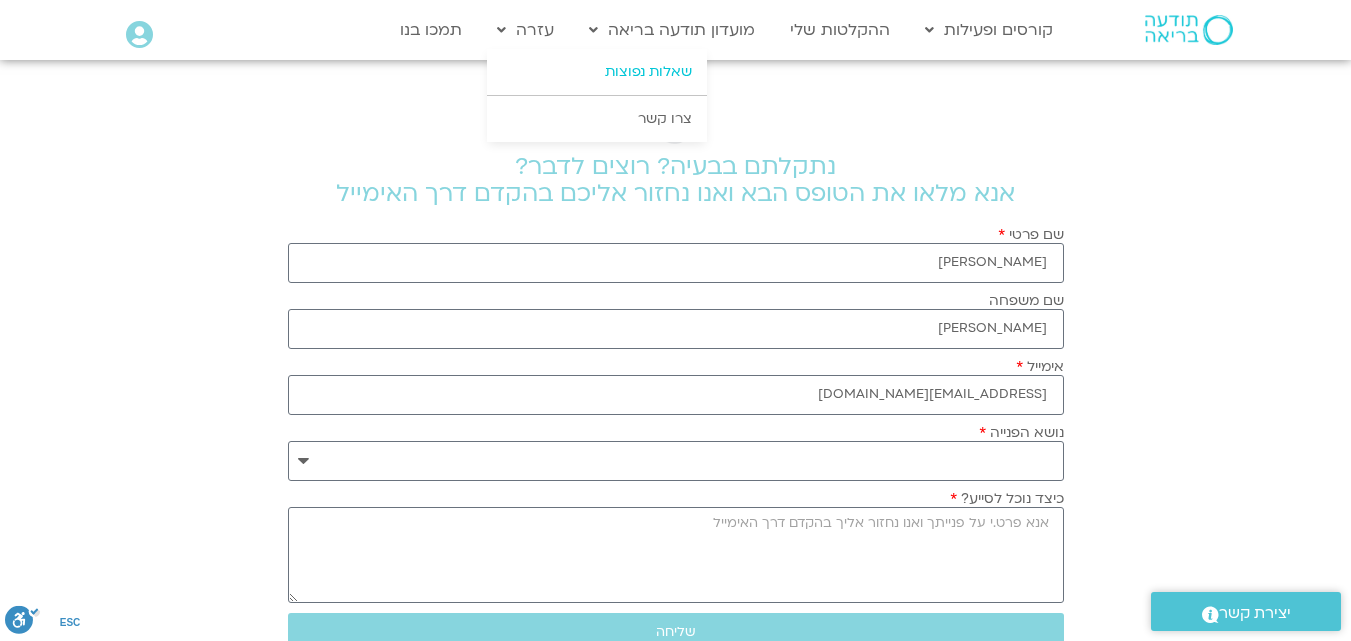 click on "שאלות נפוצות" at bounding box center [597, 72] 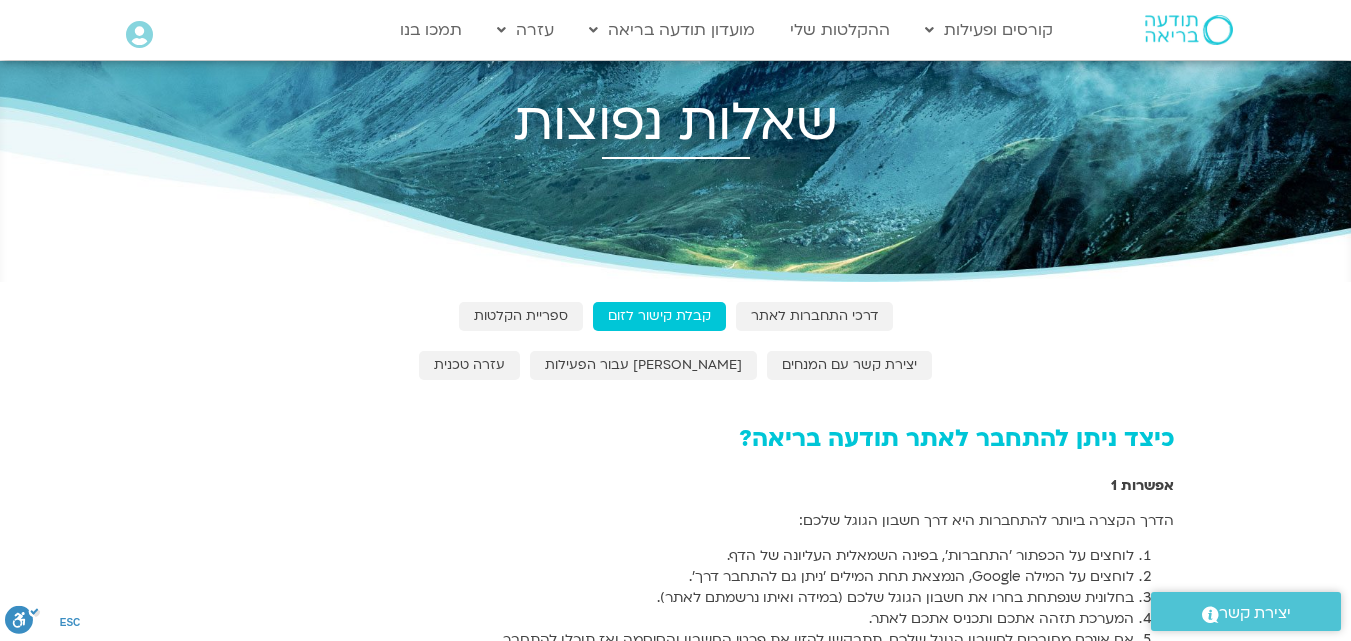 scroll, scrollTop: 0, scrollLeft: 0, axis: both 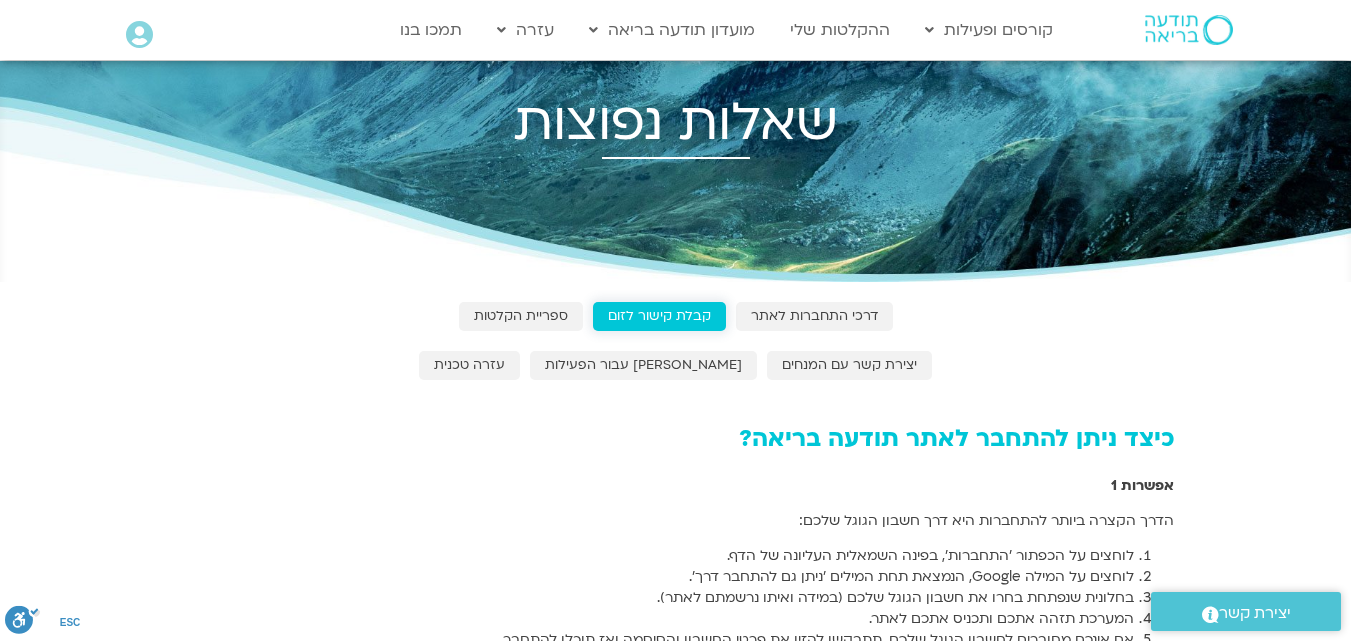 click on "קבלת קישור לזום" at bounding box center [659, 316] 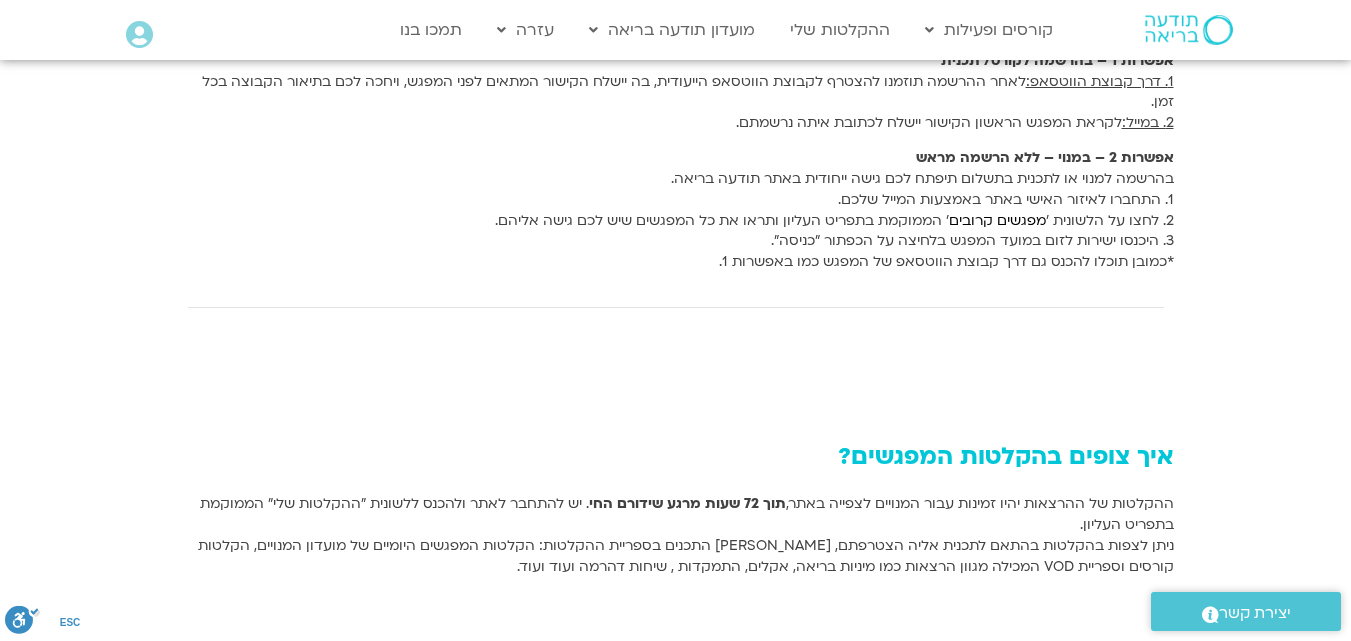 scroll, scrollTop: 767, scrollLeft: 0, axis: vertical 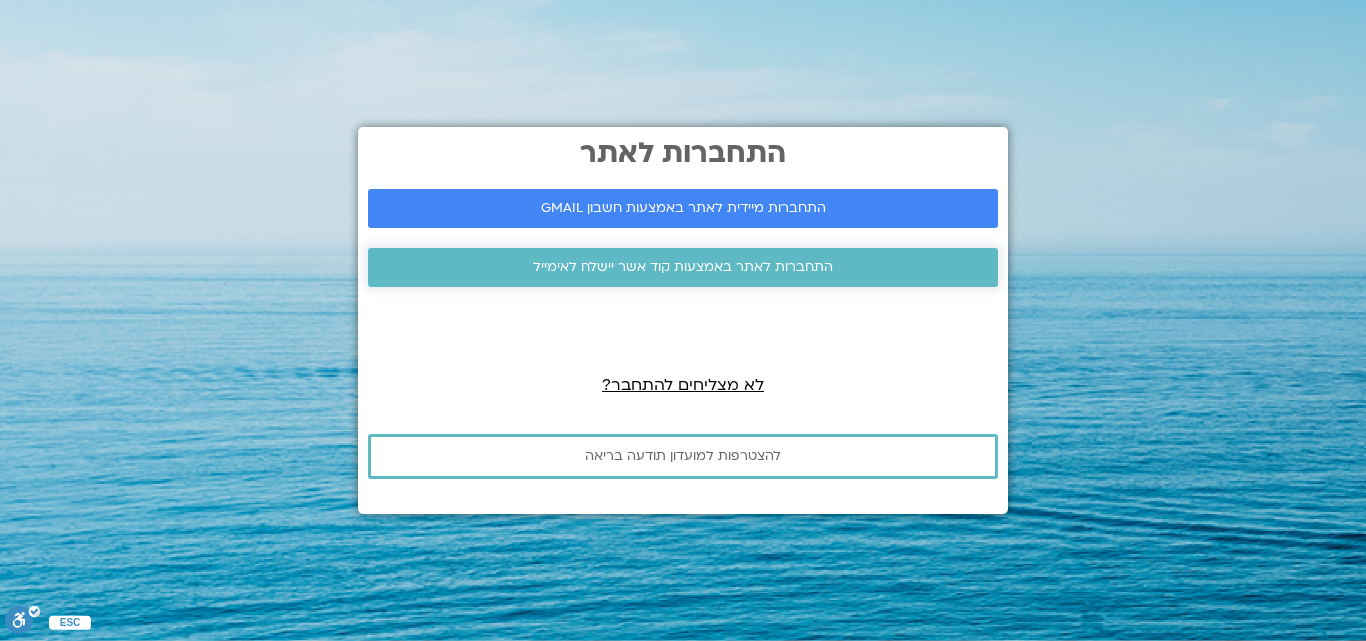 click on "התחברות לאתר באמצעות קוד אשר יישלח לאימייל" at bounding box center (683, 267) 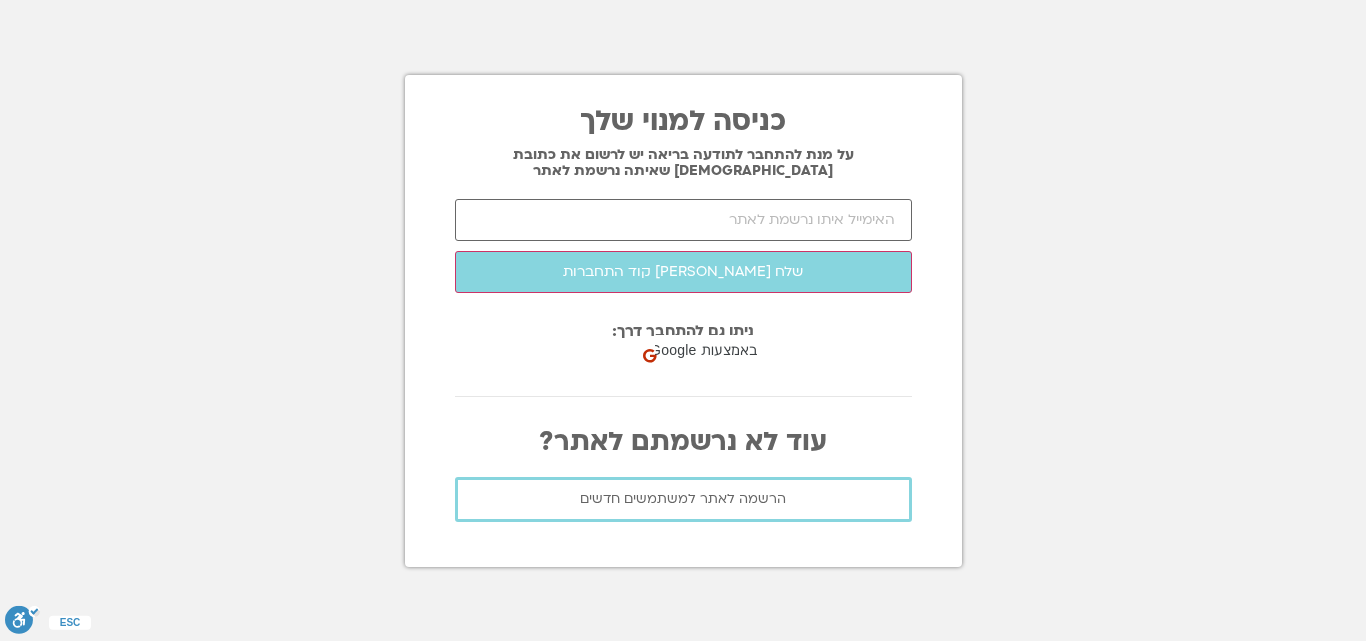 scroll, scrollTop: 0, scrollLeft: 0, axis: both 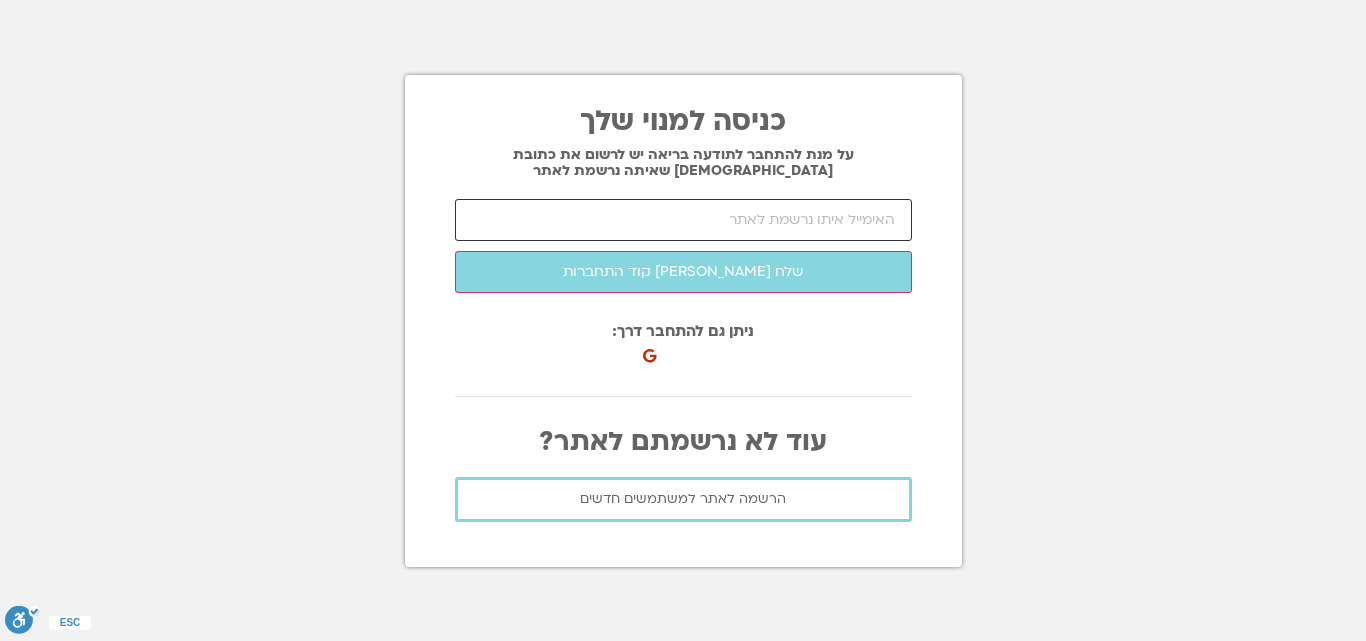 click at bounding box center [683, 220] 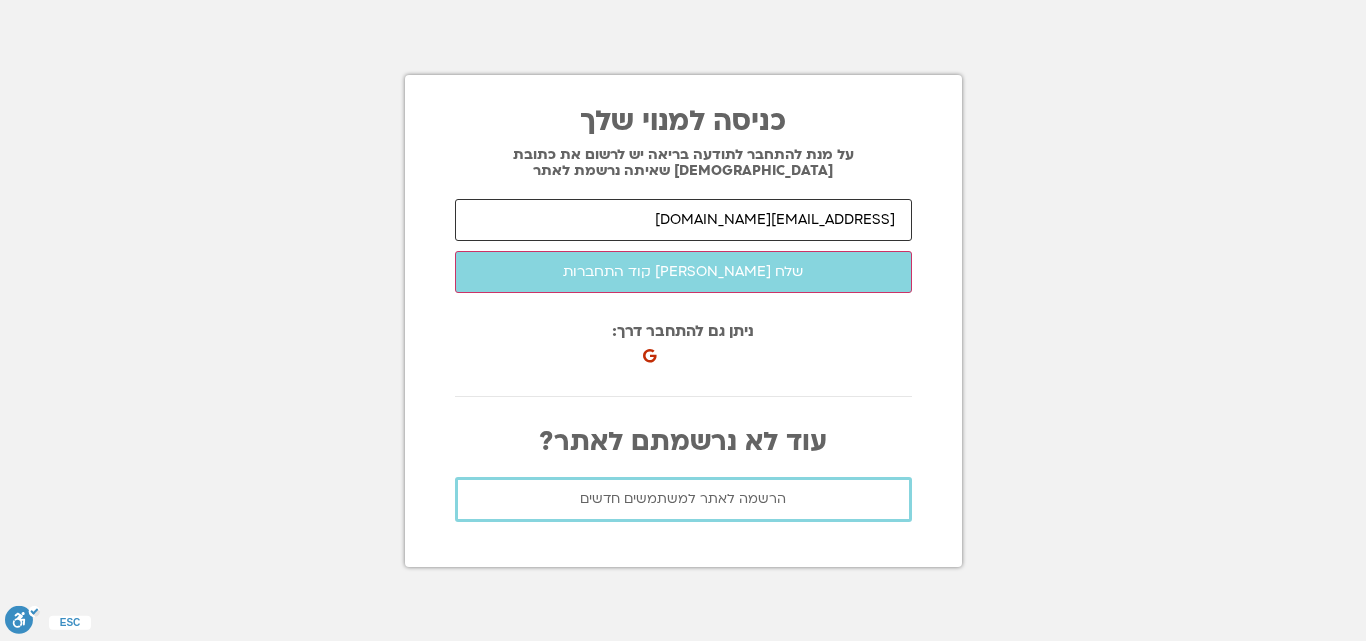 type on "[EMAIL_ADDRESS][DOMAIN_NAME]" 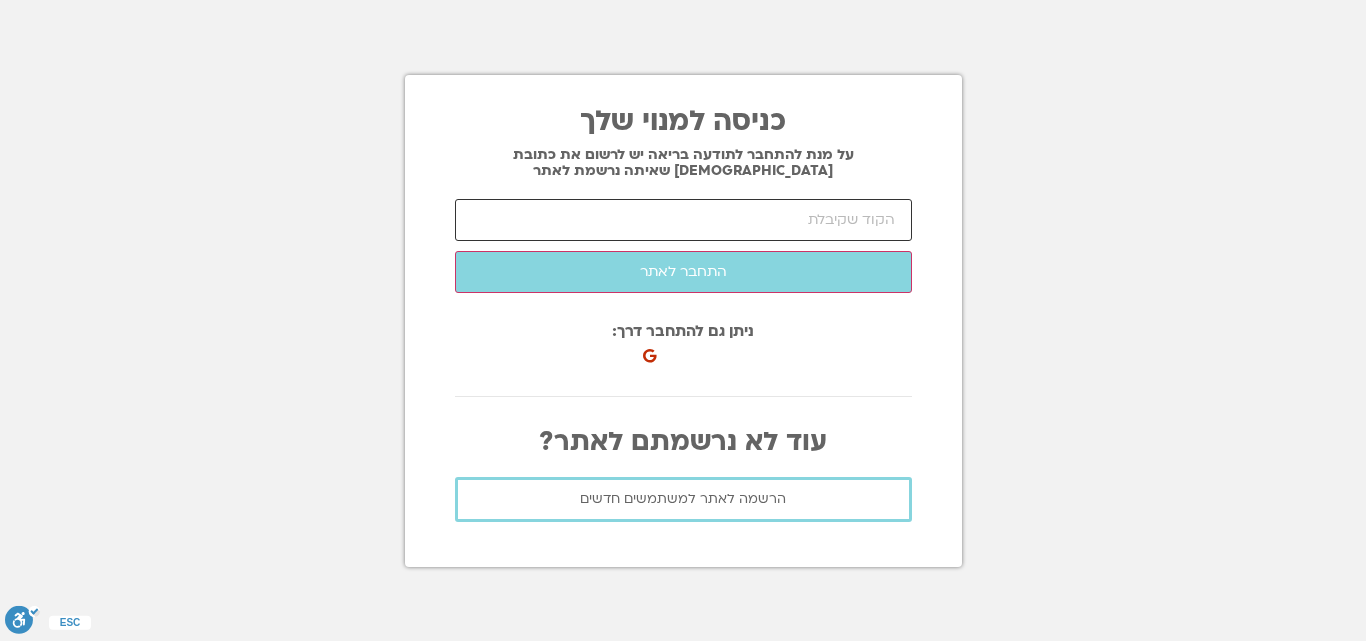 click at bounding box center (683, 220) 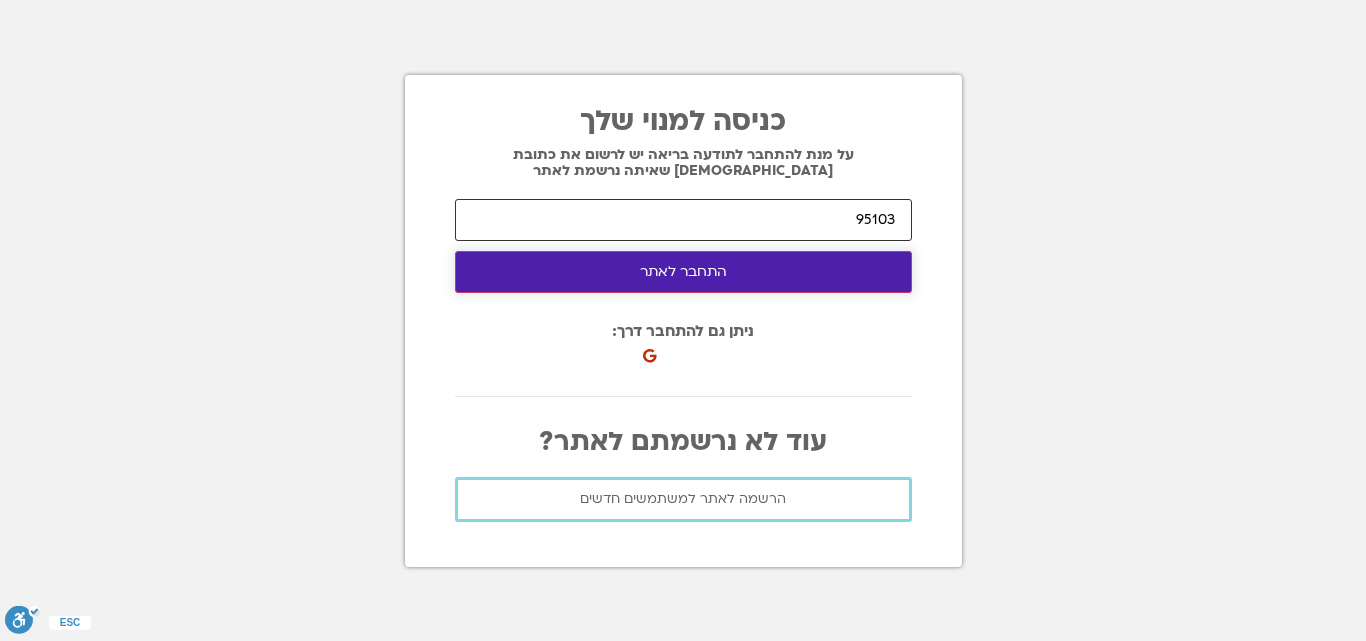 type on "95103" 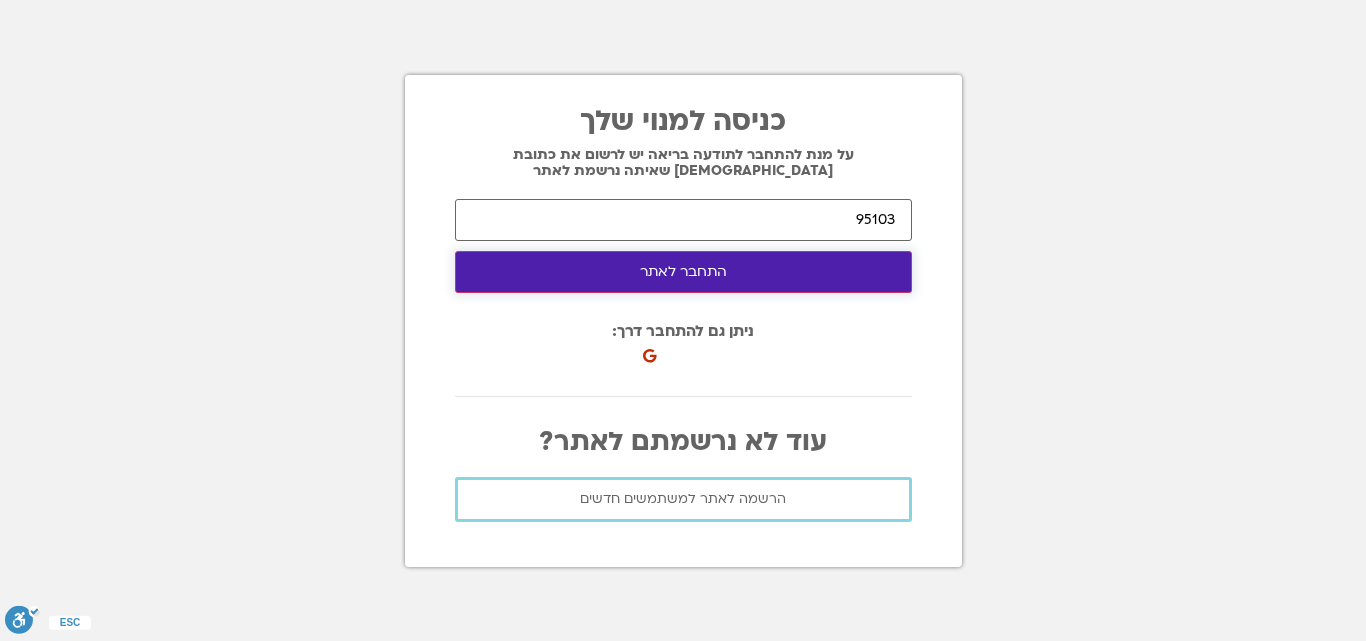 click on "התחבר
לאתר" at bounding box center [683, 272] 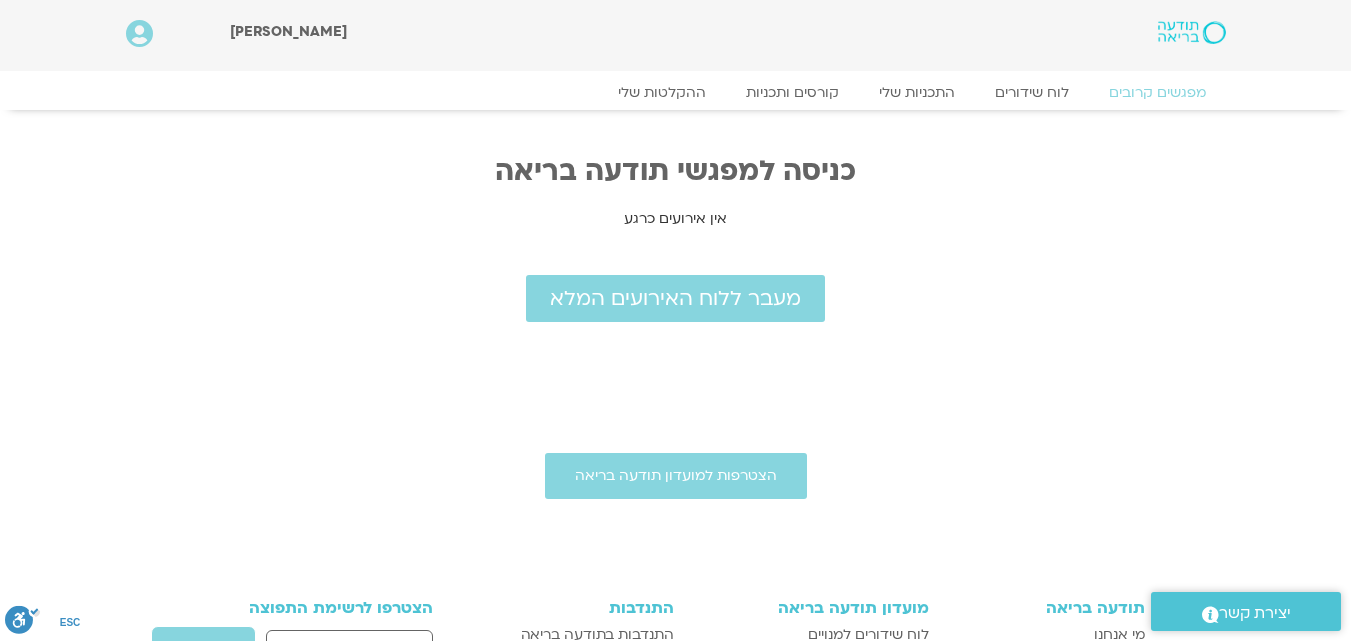 scroll, scrollTop: 0, scrollLeft: 0, axis: both 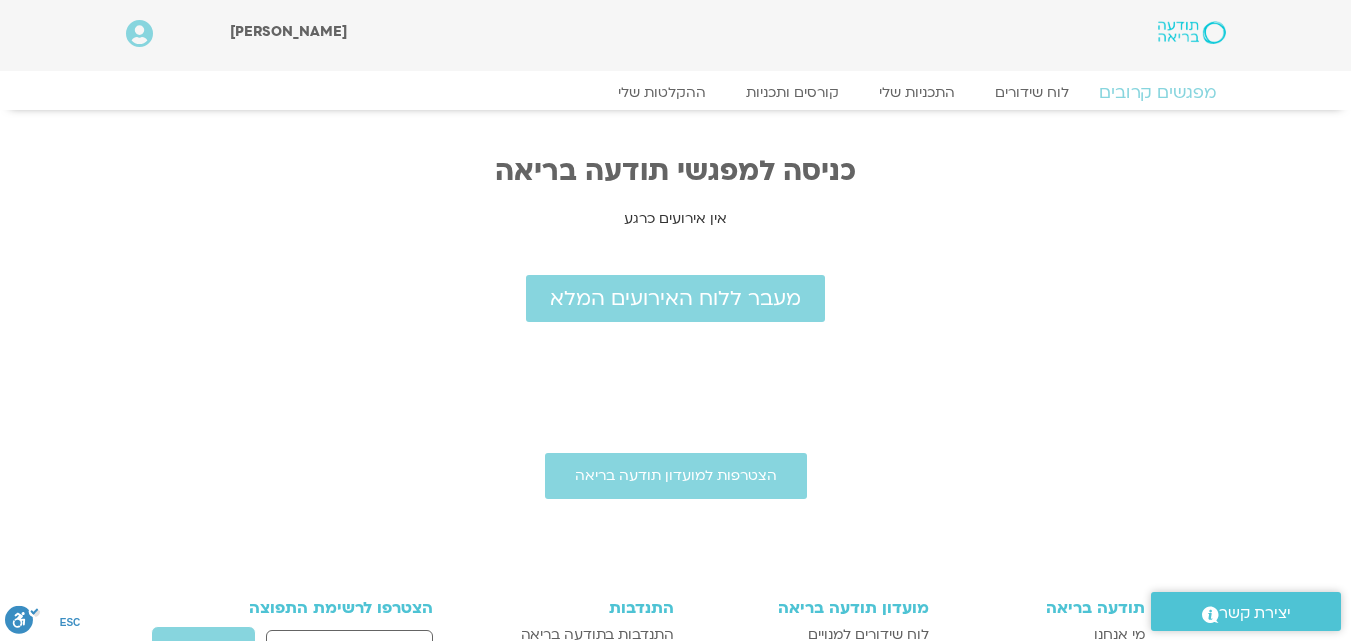 click on "מפגשים קרובים" 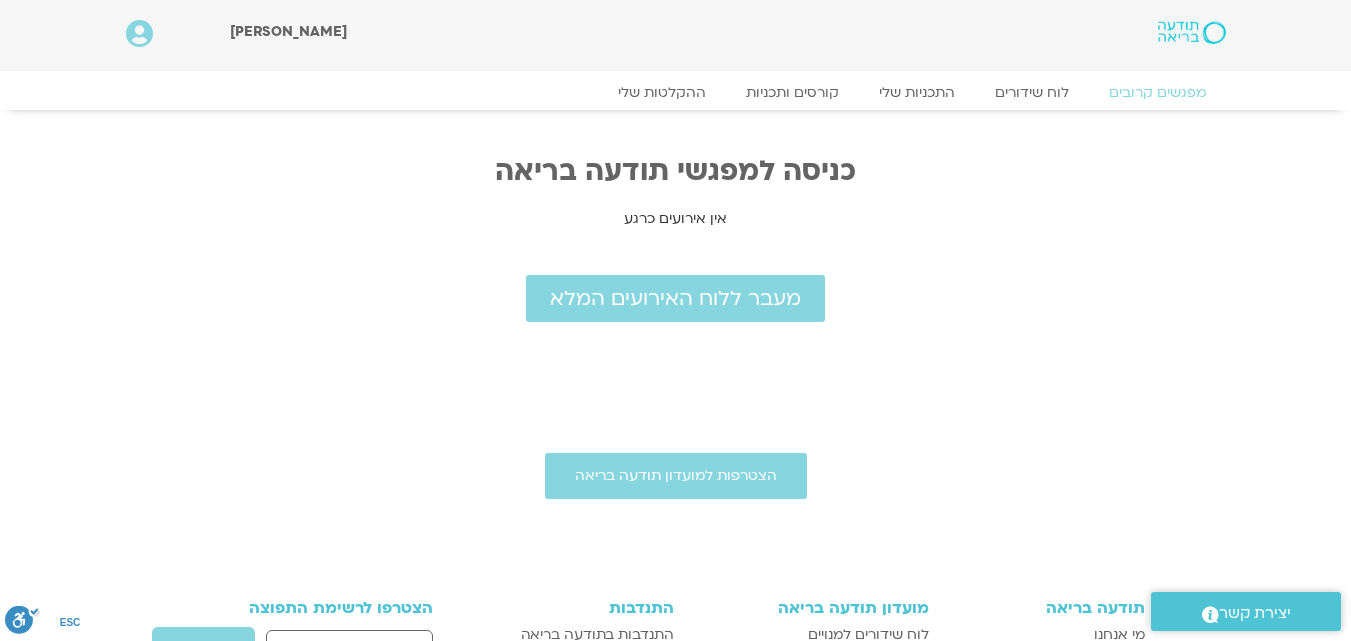 scroll, scrollTop: 0, scrollLeft: 0, axis: both 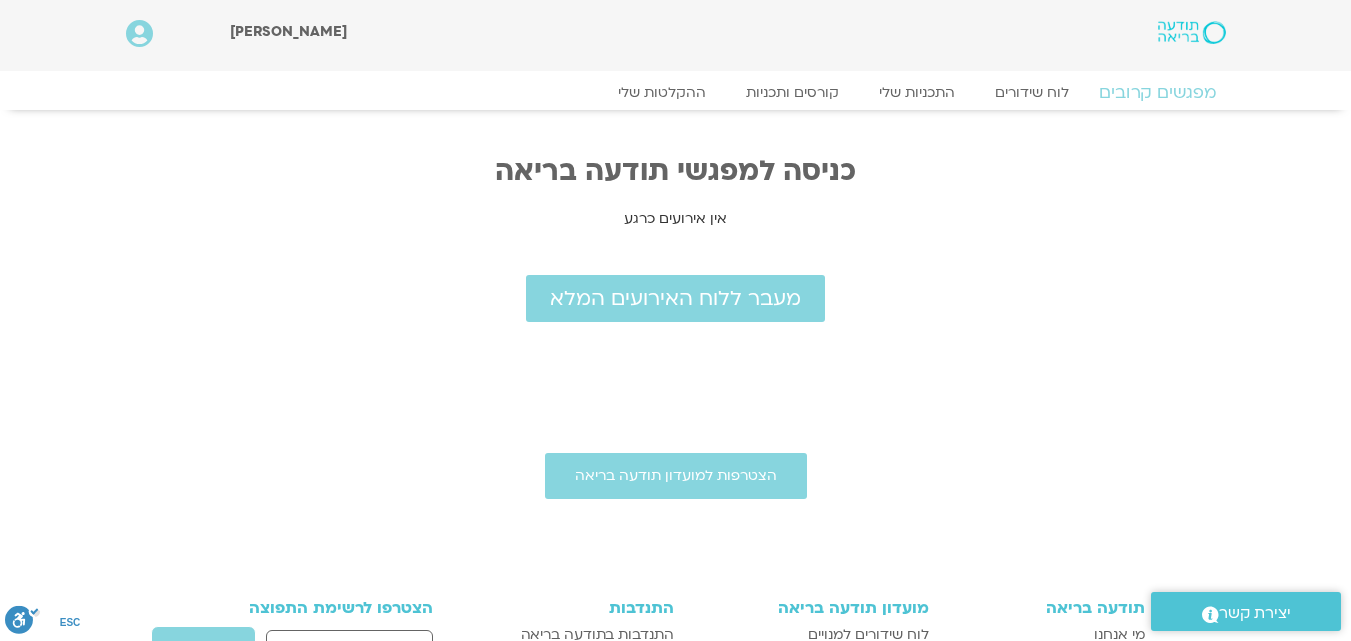 click on "מפגשים קרובים" 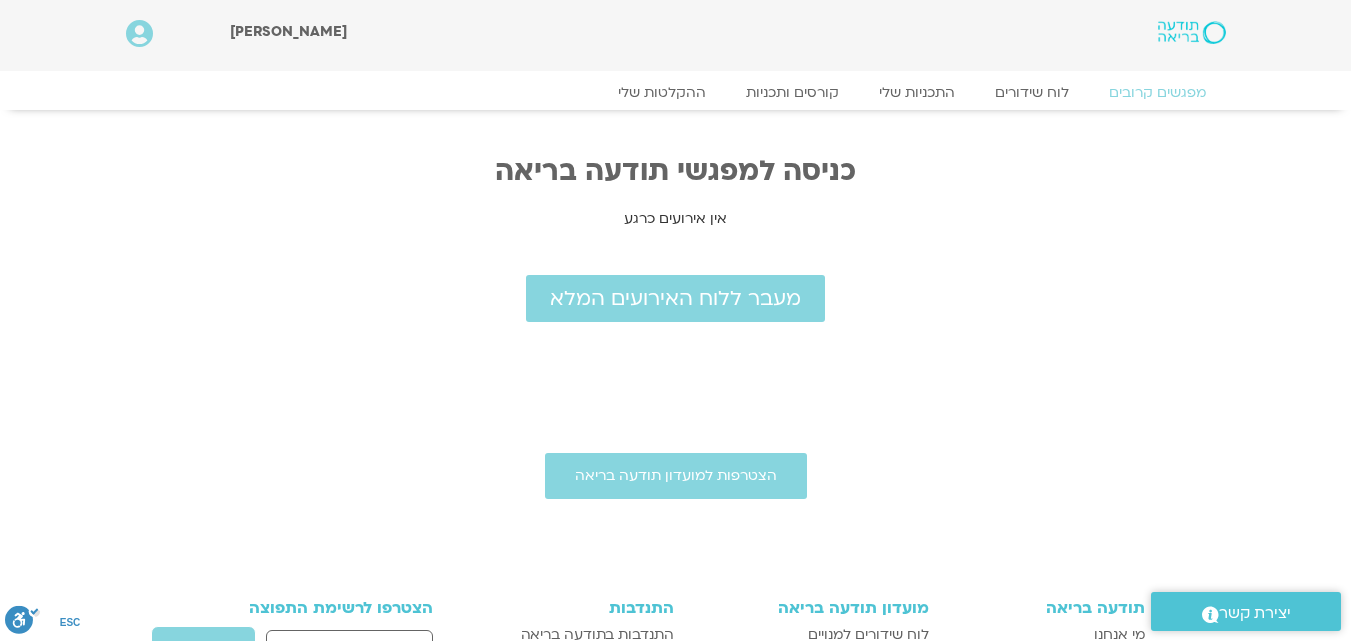 scroll, scrollTop: 0, scrollLeft: 0, axis: both 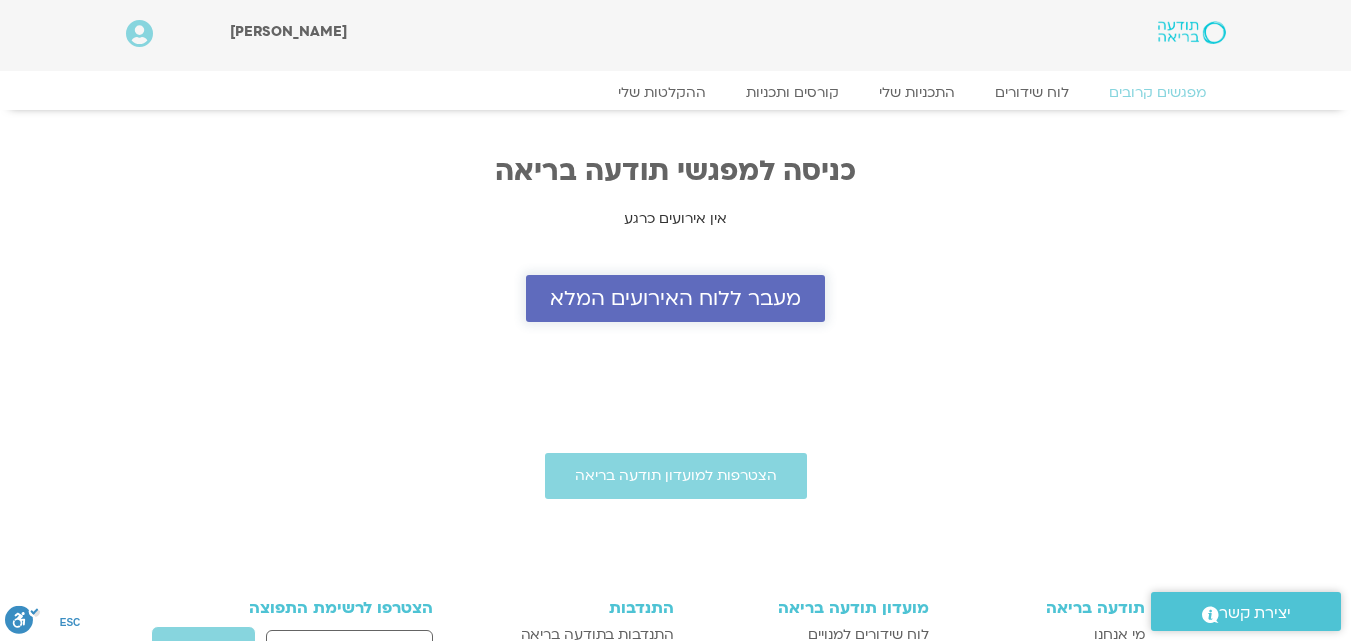 click on "מעבר ללוח האירועים המלא" at bounding box center (675, 298) 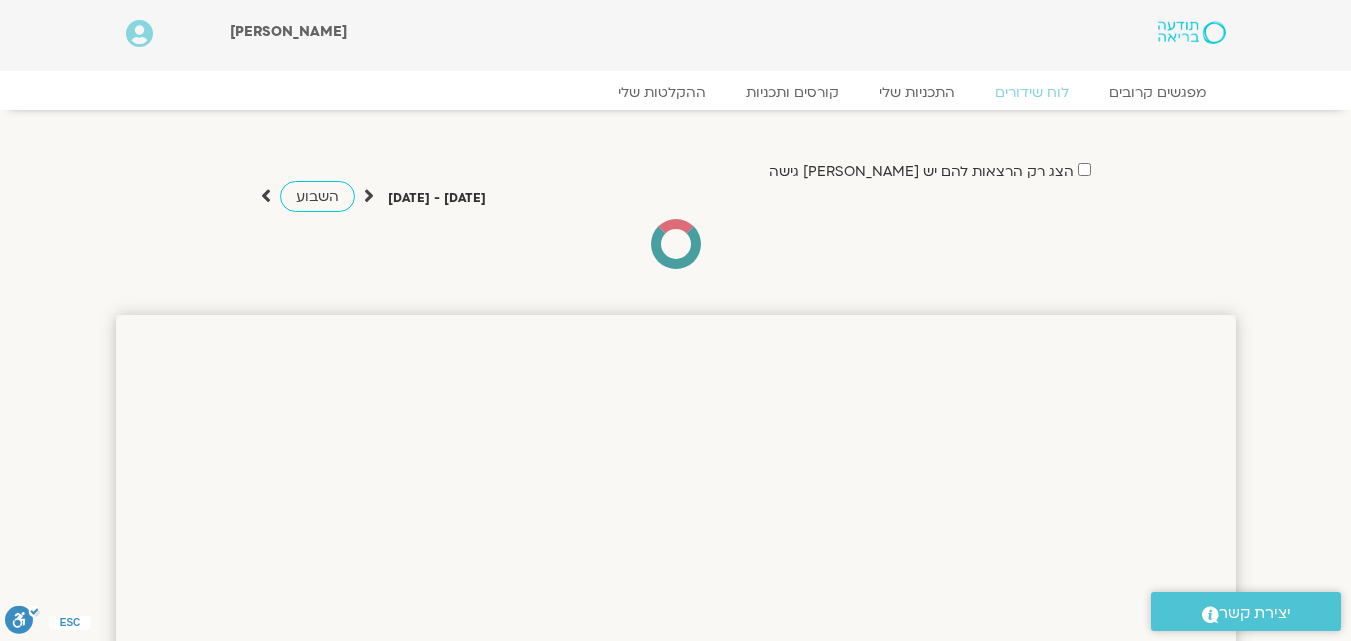 scroll, scrollTop: 0, scrollLeft: 0, axis: both 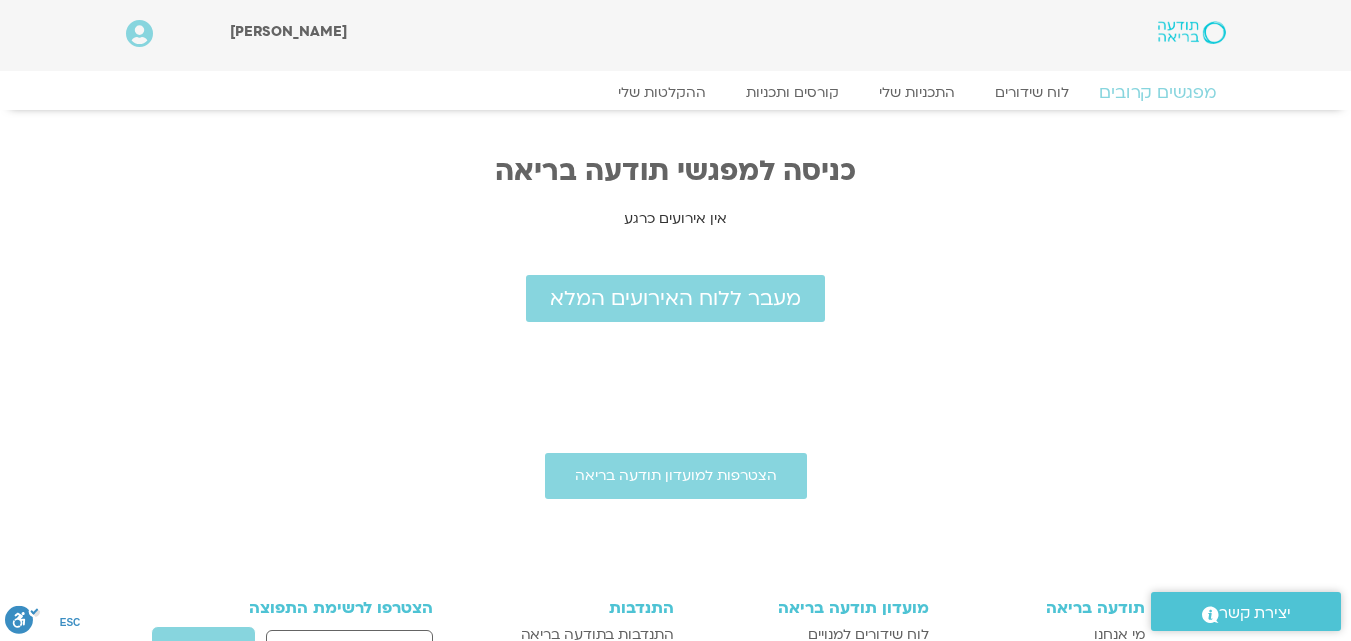 click on "מפגשים קרובים" 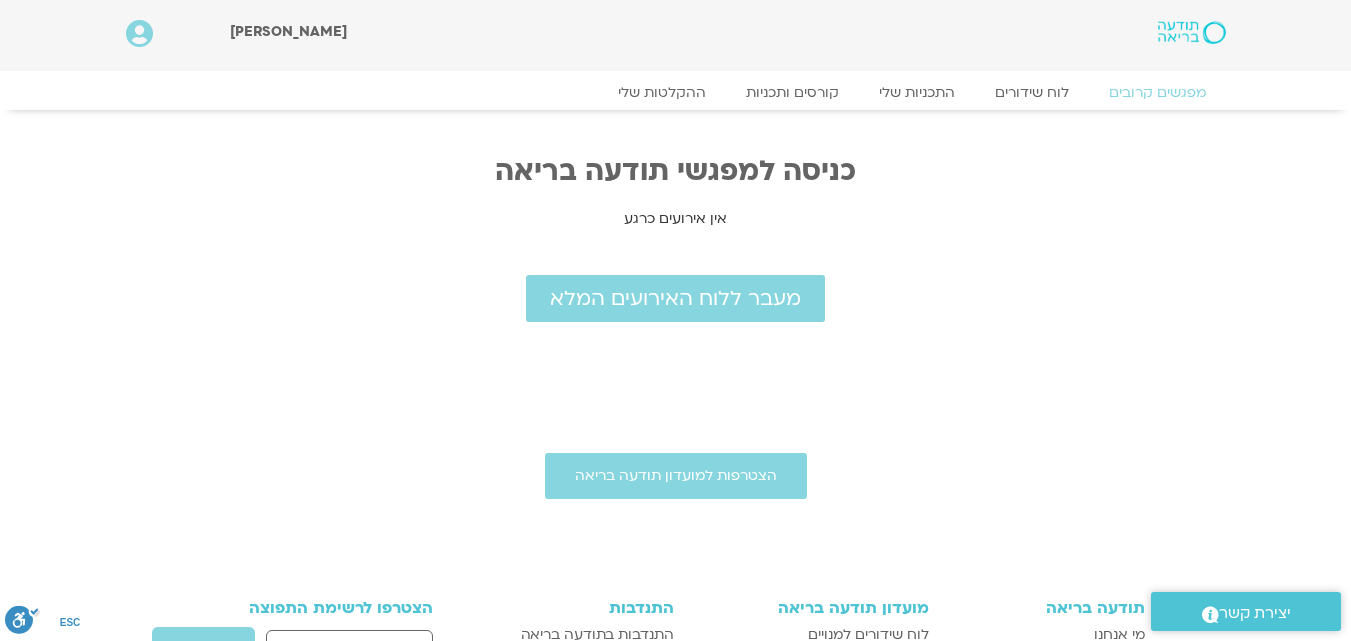 scroll, scrollTop: 0, scrollLeft: 0, axis: both 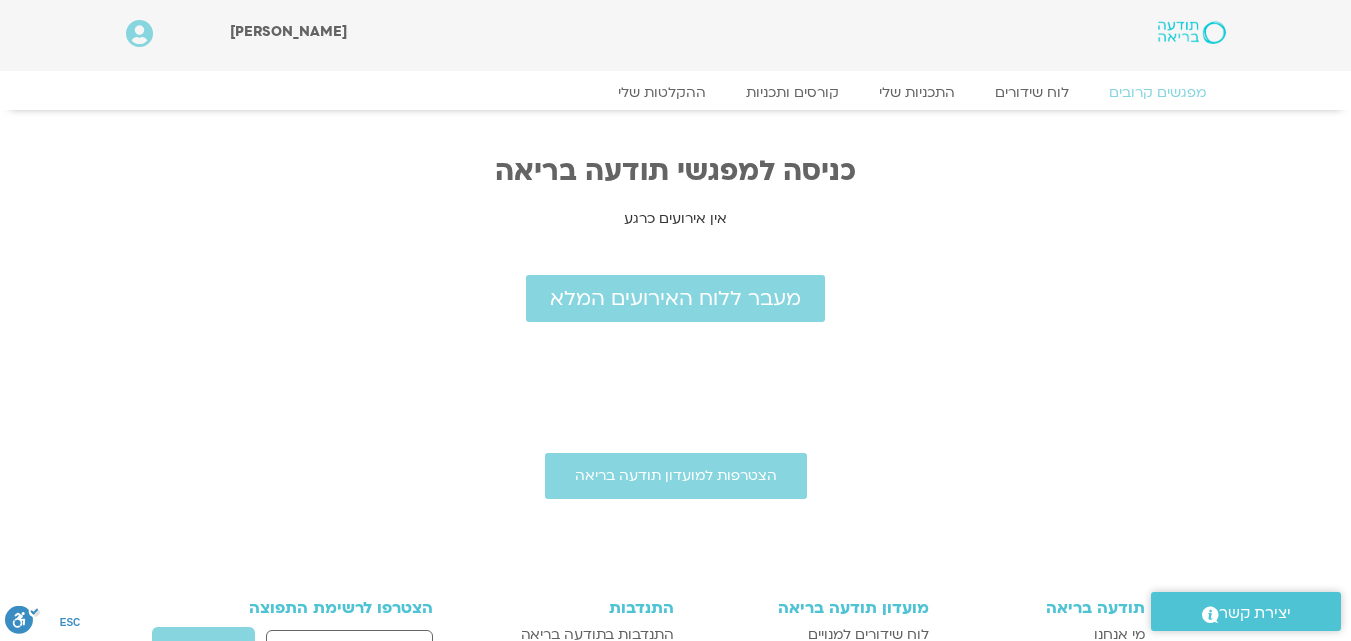 click at bounding box center (139, 34) 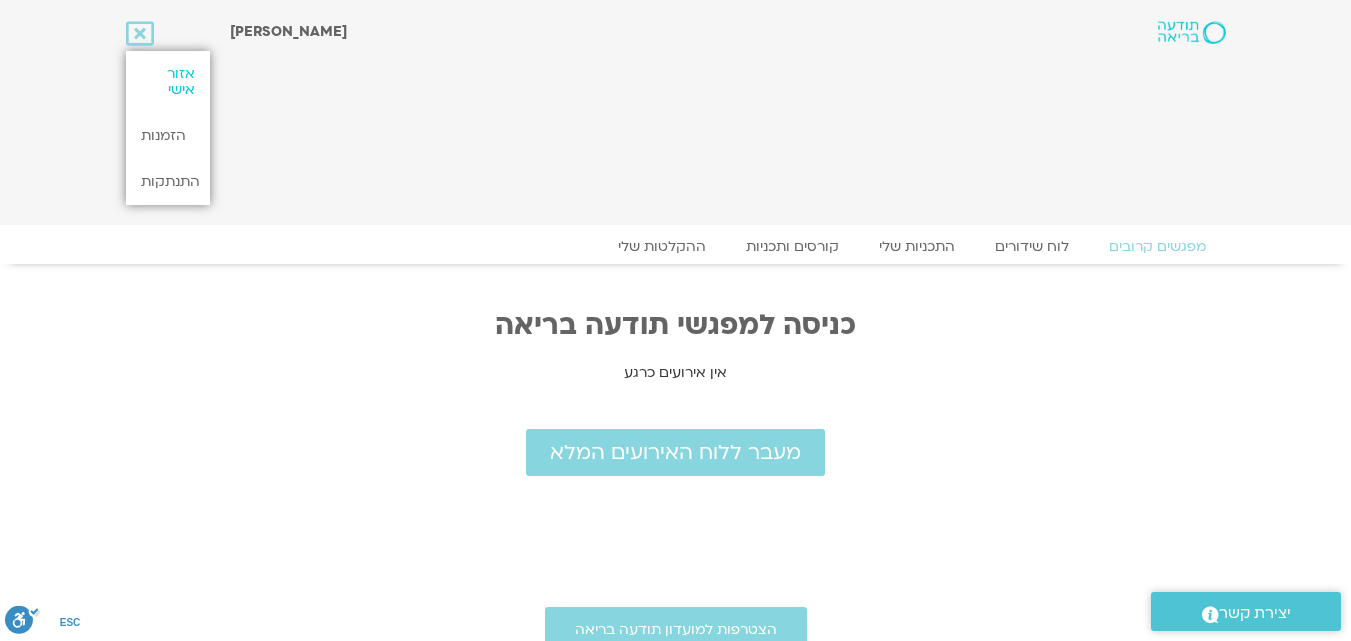 click on "אזור אישי" at bounding box center [168, 82] 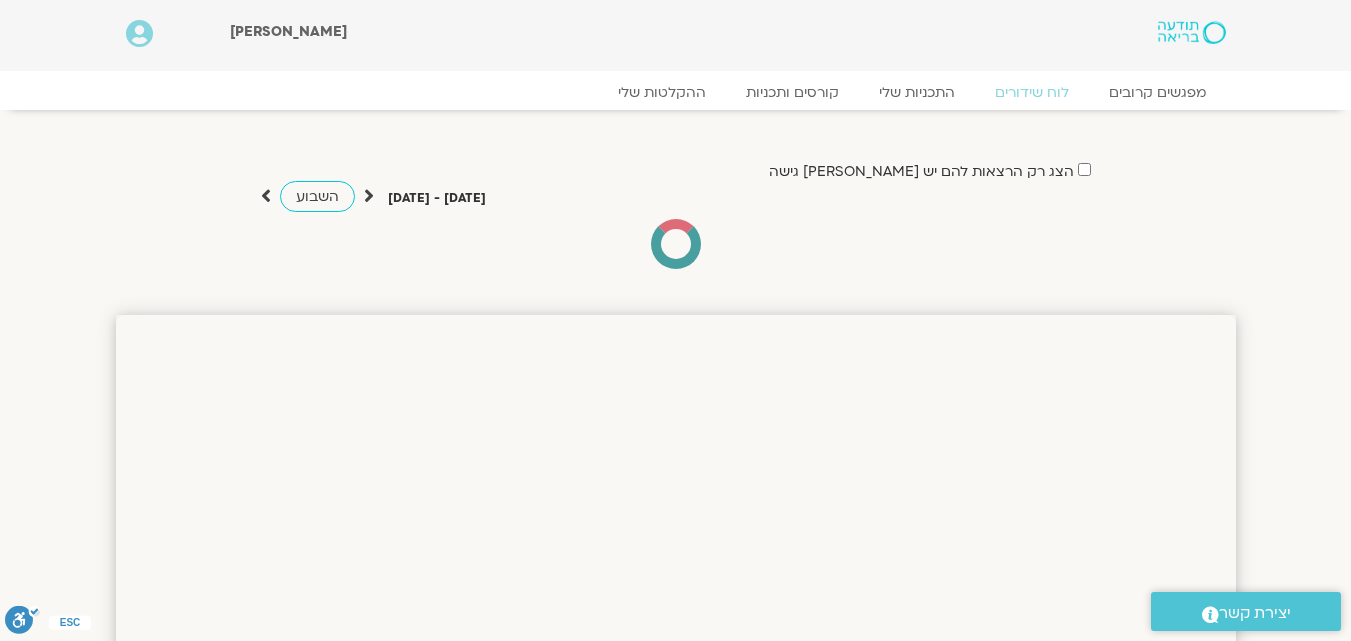 scroll, scrollTop: 0, scrollLeft: 0, axis: both 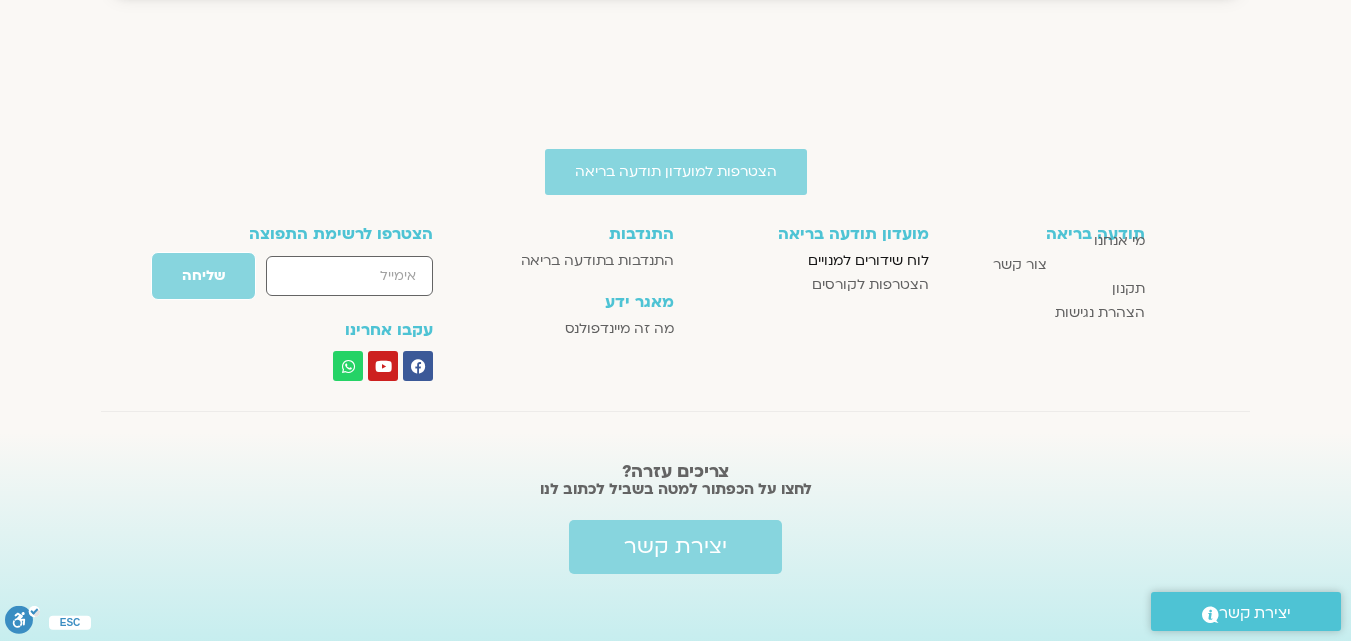 click on "לוח שידורים למנויים" at bounding box center (868, 261) 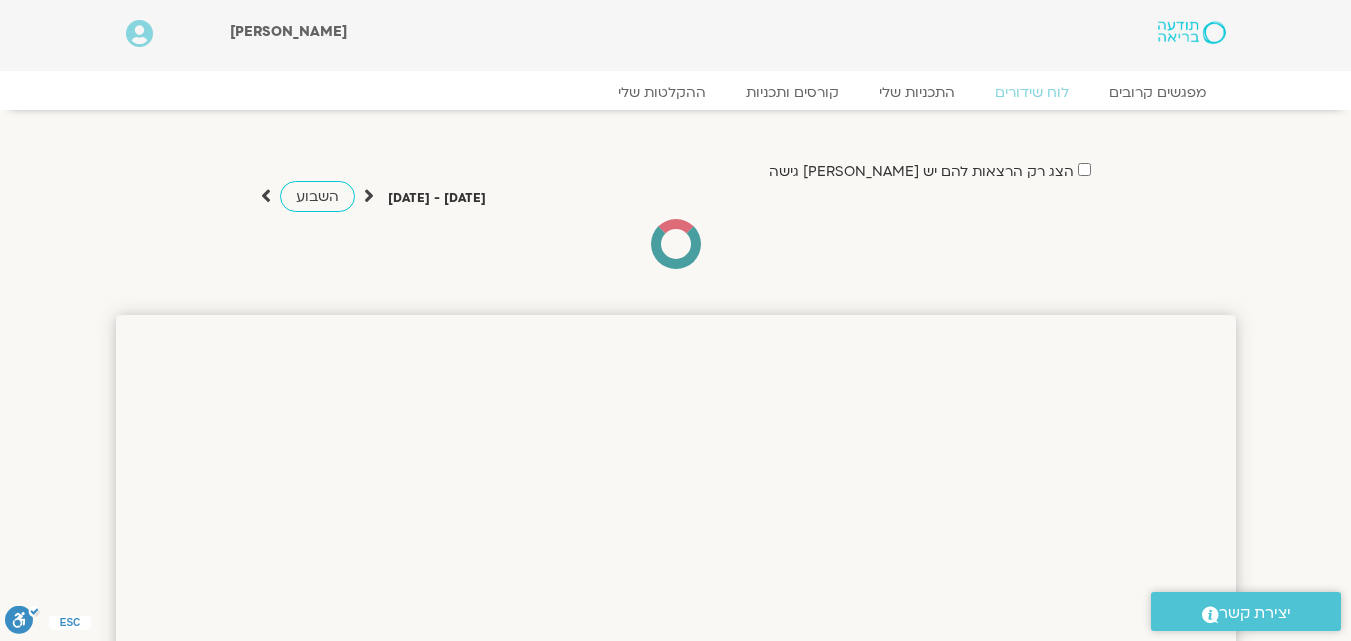 scroll, scrollTop: 0, scrollLeft: 0, axis: both 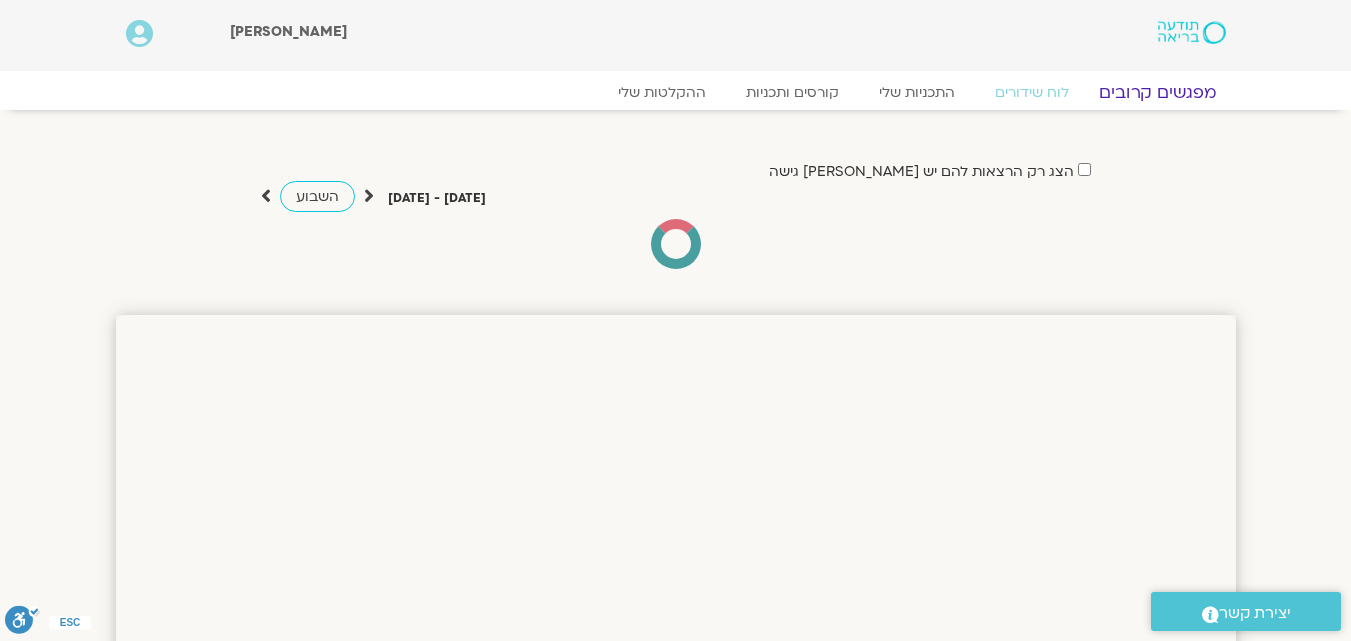 click on "מפגשים קרובים" 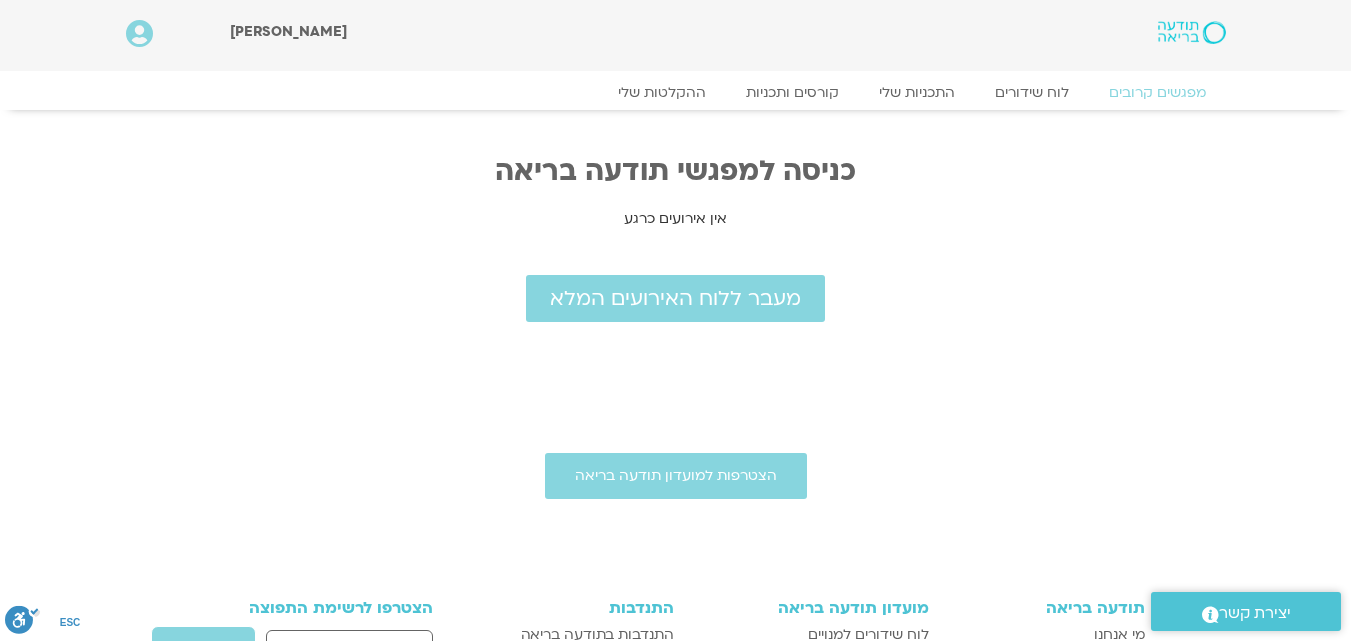 scroll, scrollTop: 0, scrollLeft: 0, axis: both 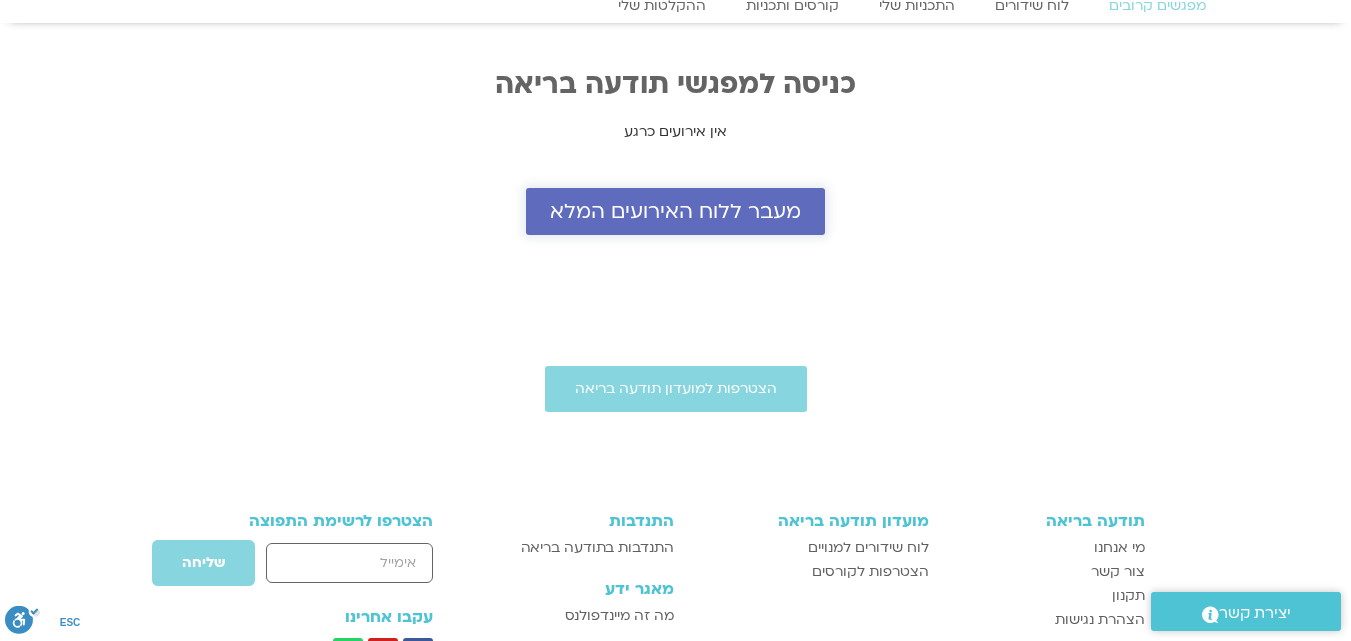 click on "מעבר ללוח האירועים המלא" at bounding box center (675, 211) 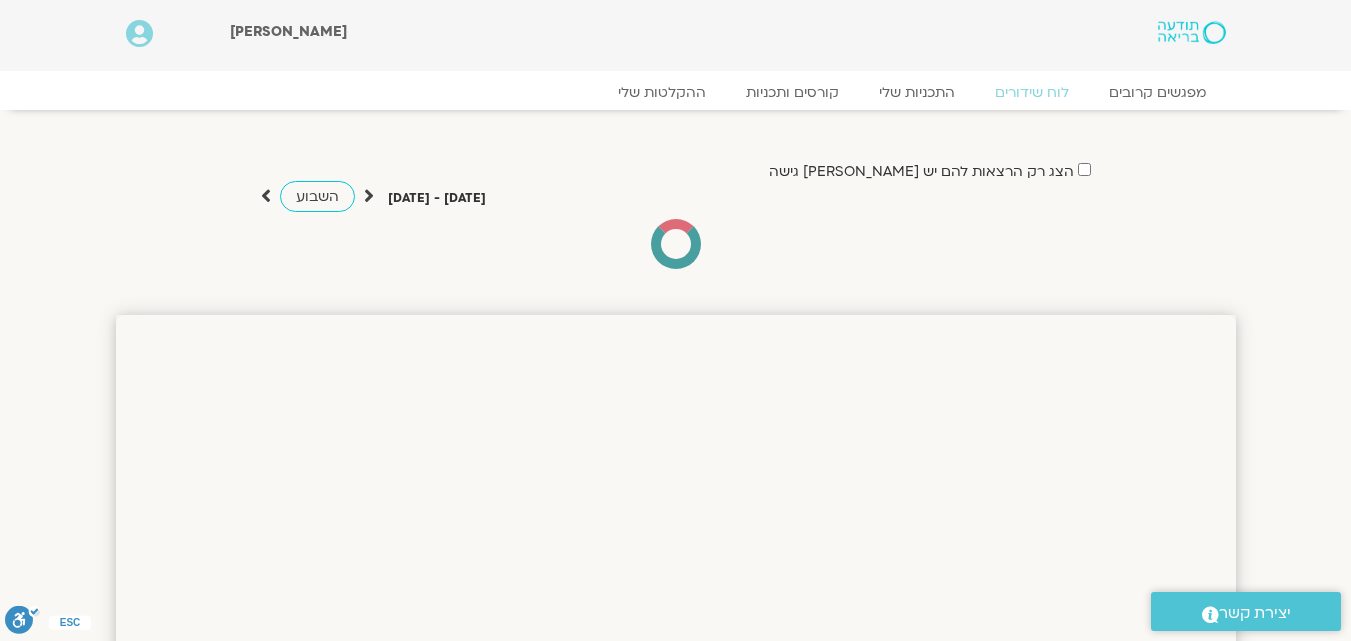 scroll, scrollTop: 0, scrollLeft: 0, axis: both 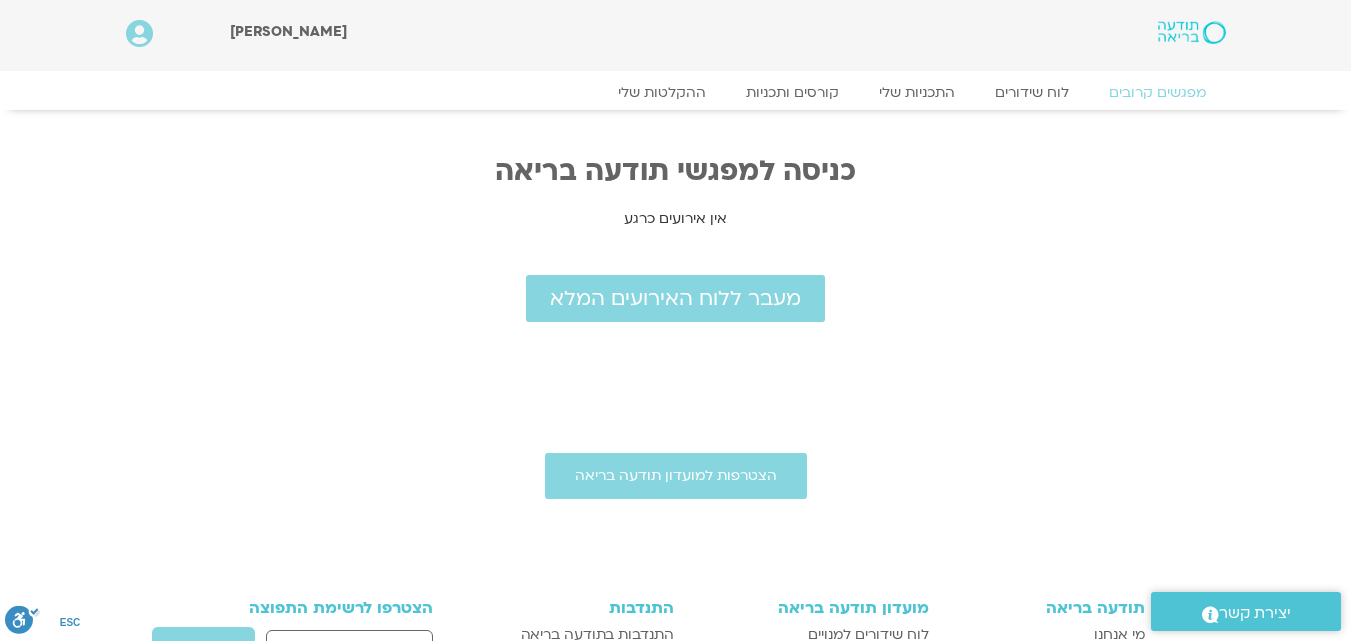click at bounding box center (139, 34) 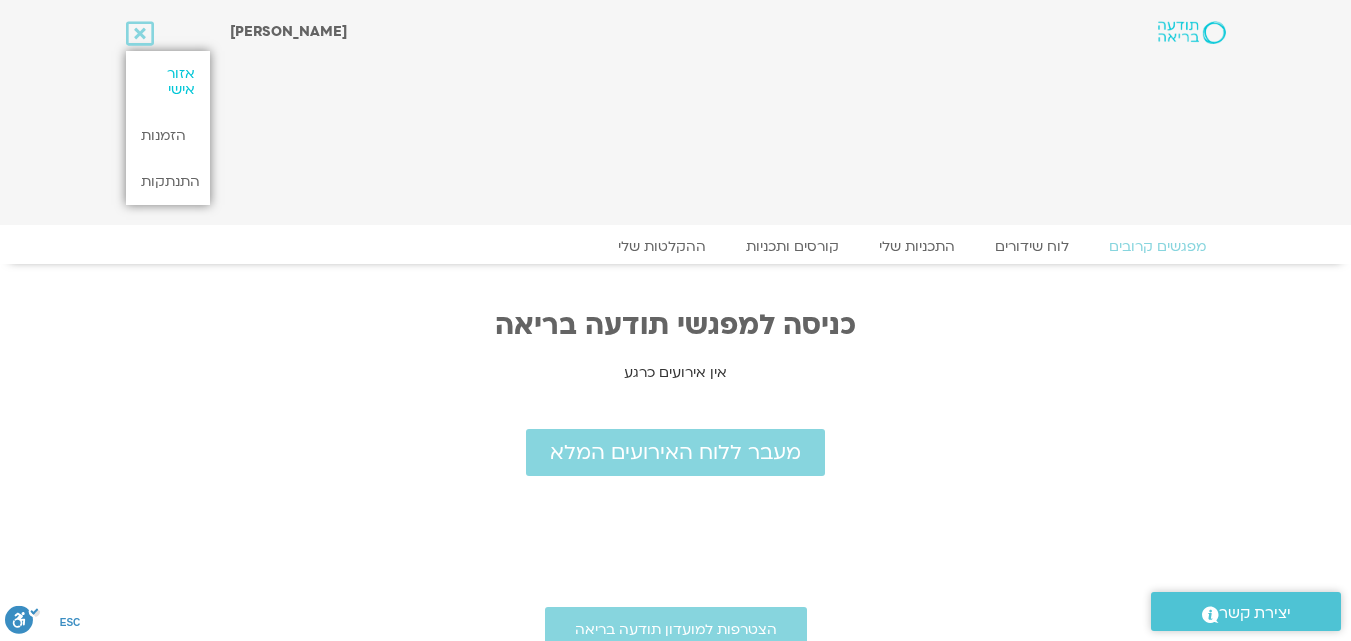 click on "אזור אישי" at bounding box center (168, 82) 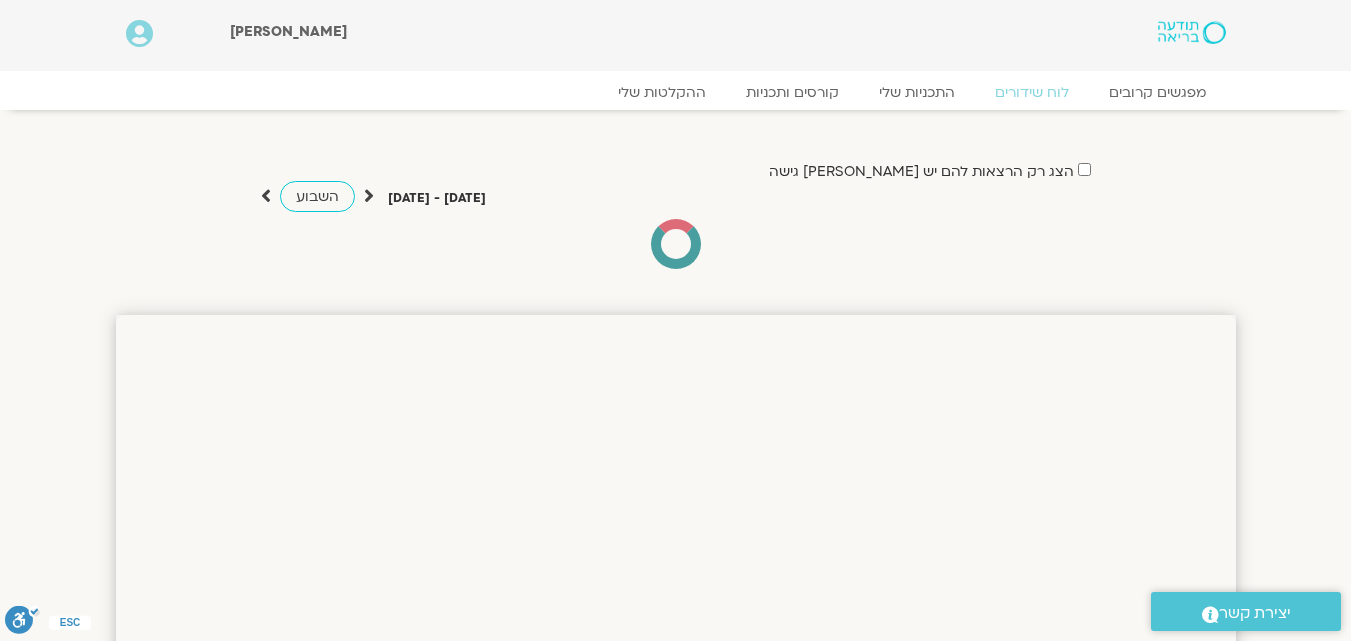 scroll, scrollTop: 0, scrollLeft: 0, axis: both 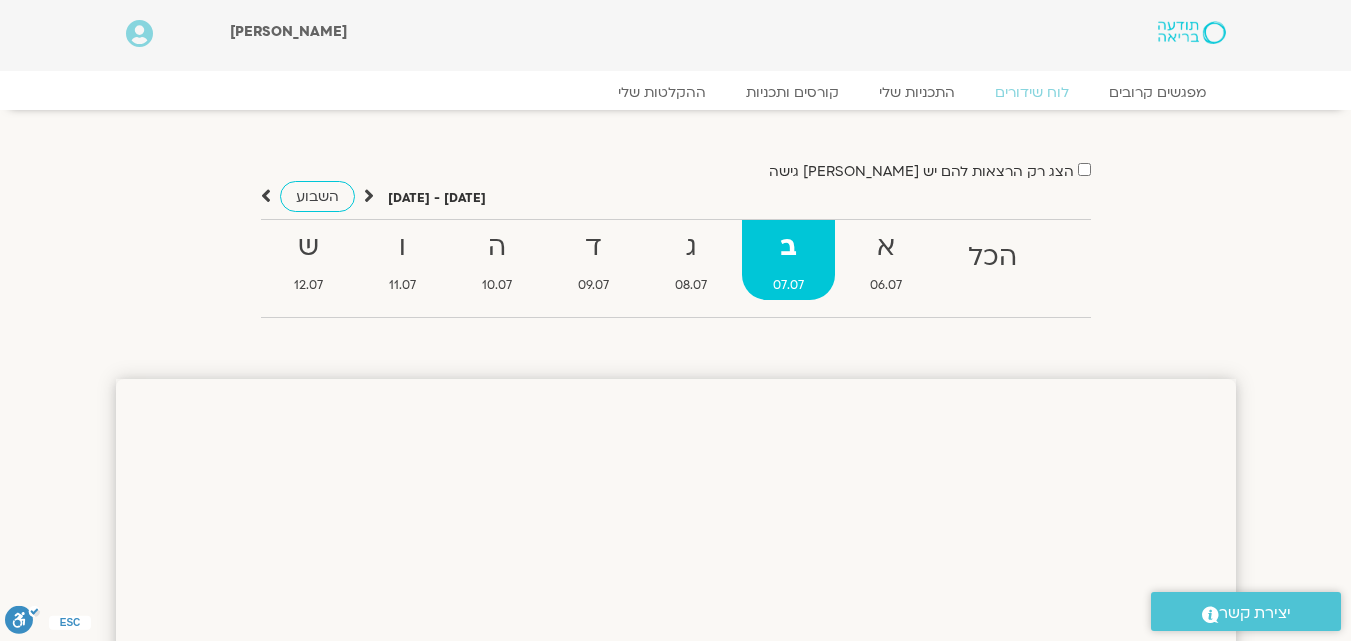 click at bounding box center (1191, 32) 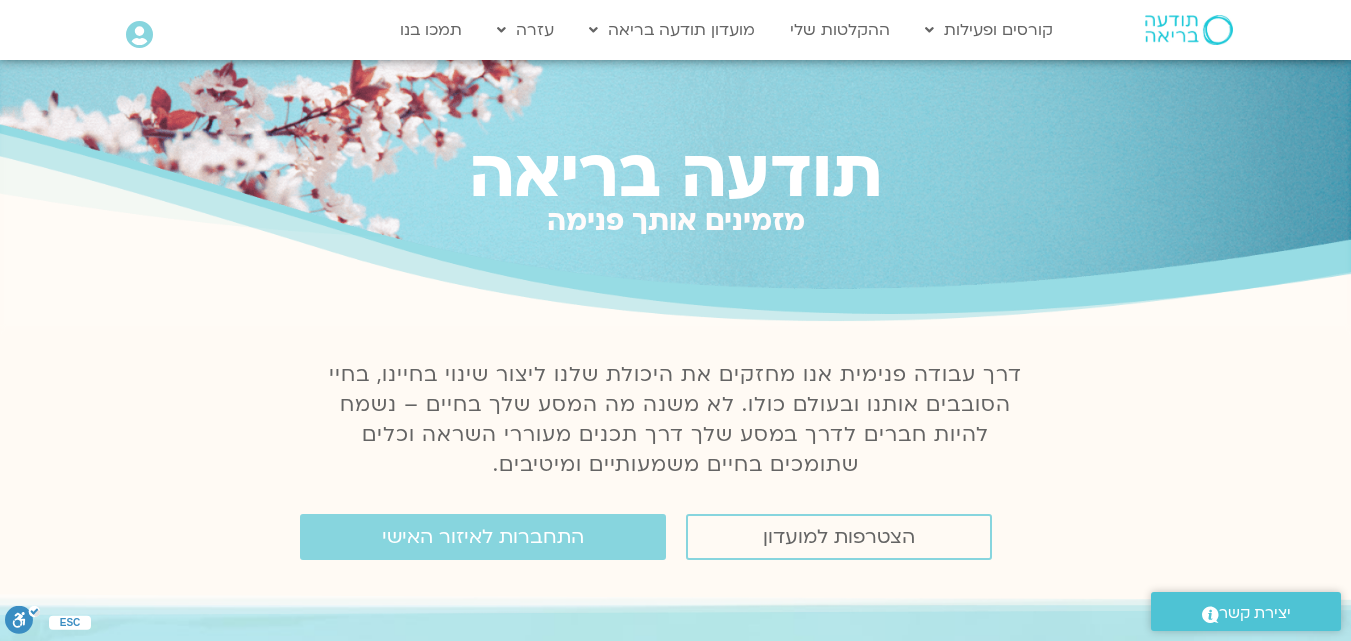 scroll, scrollTop: 0, scrollLeft: 0, axis: both 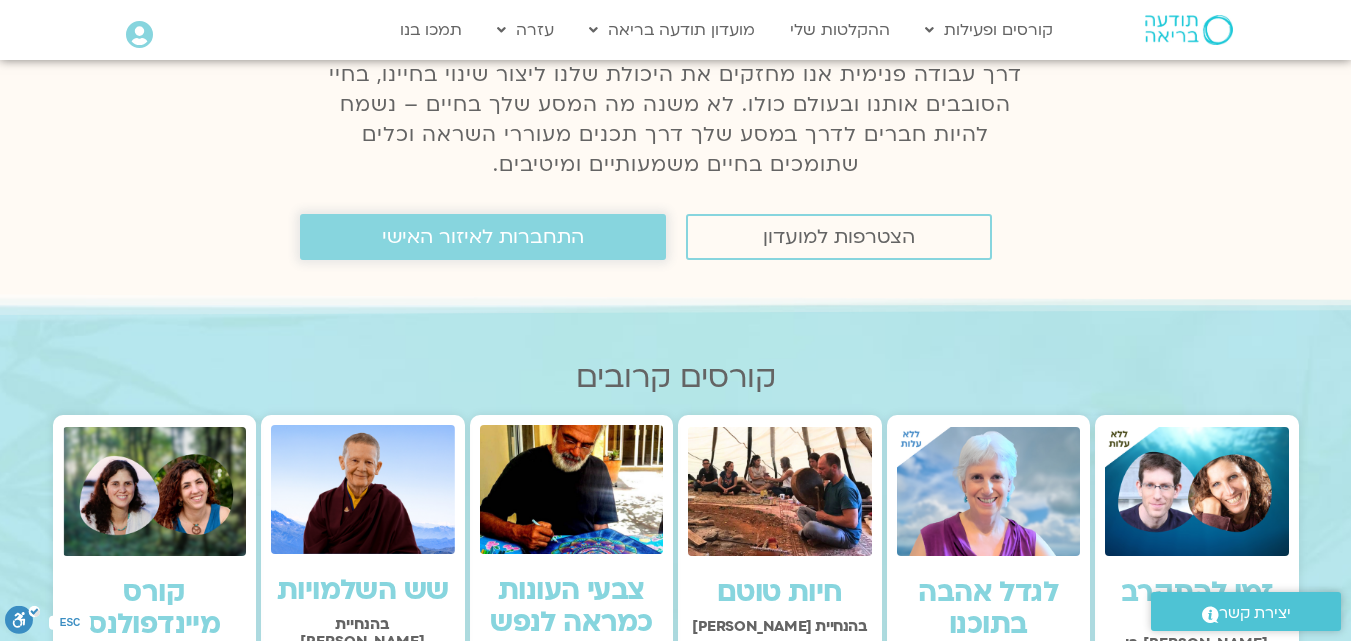 click on "התחברות לאיזור האישי" at bounding box center [483, 237] 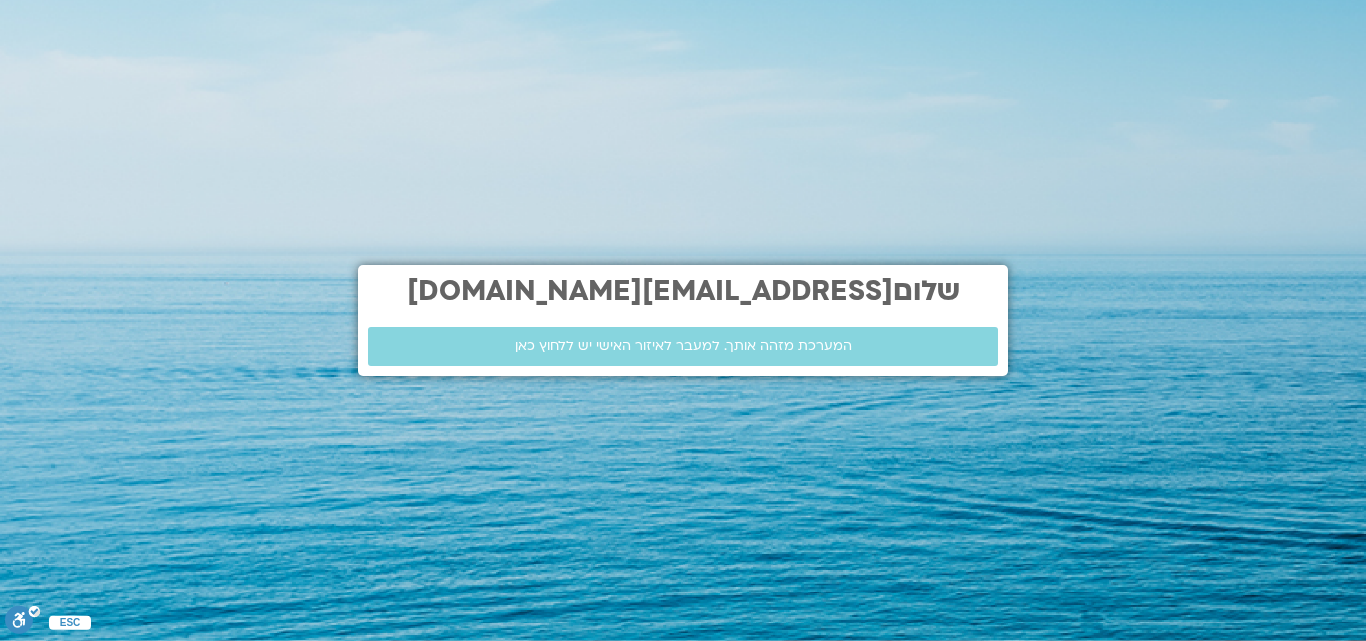 scroll, scrollTop: 0, scrollLeft: 0, axis: both 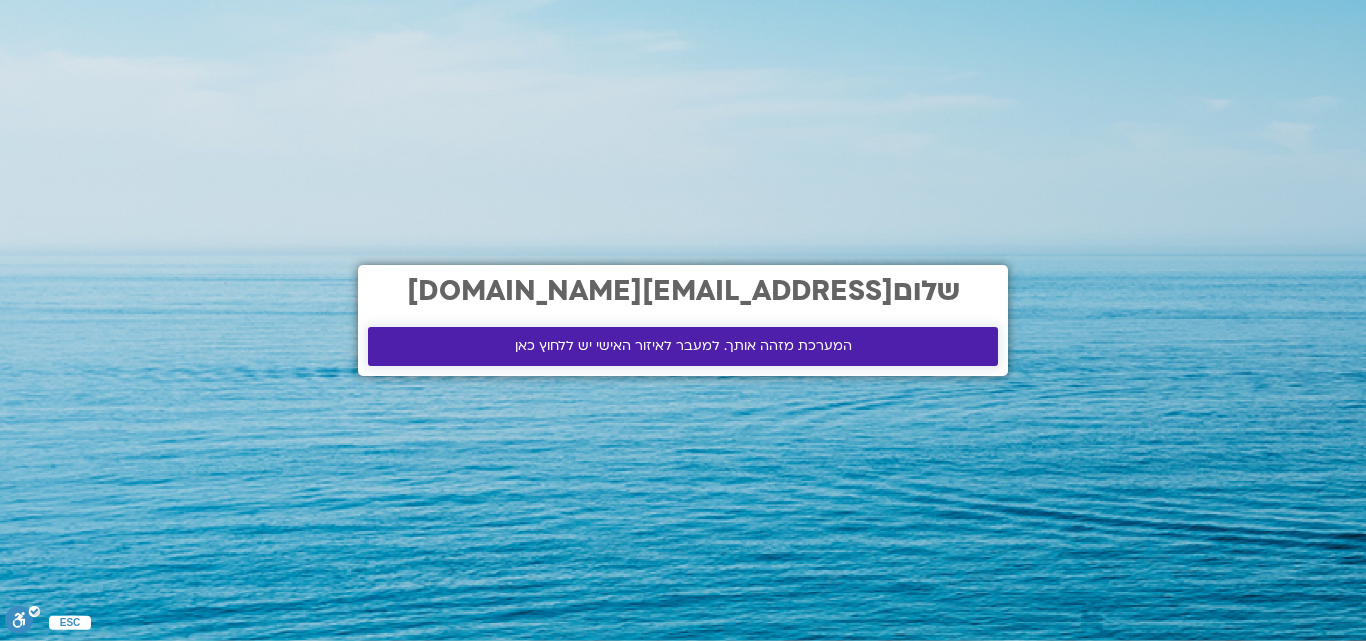 click on "המערכת מזהה אותך. למעבר לאיזור האישי יש ללחוץ כאן" at bounding box center [683, 346] 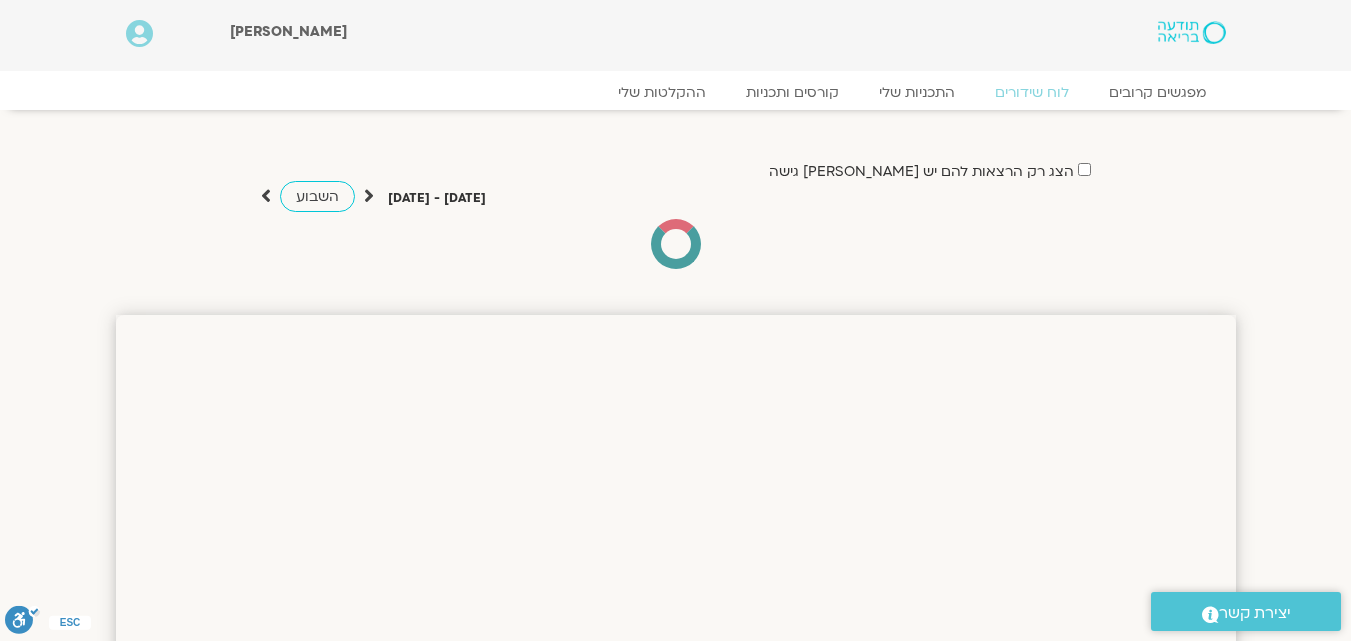 scroll, scrollTop: 0, scrollLeft: 0, axis: both 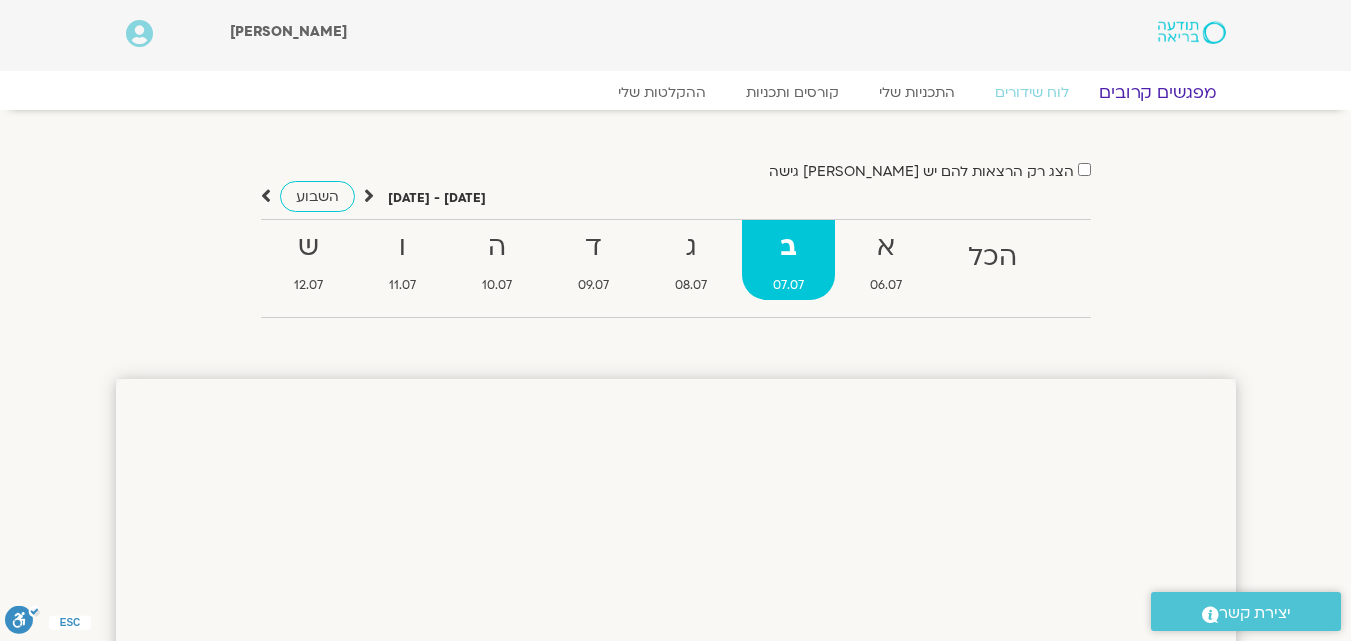 click on "מפגשים קרובים" 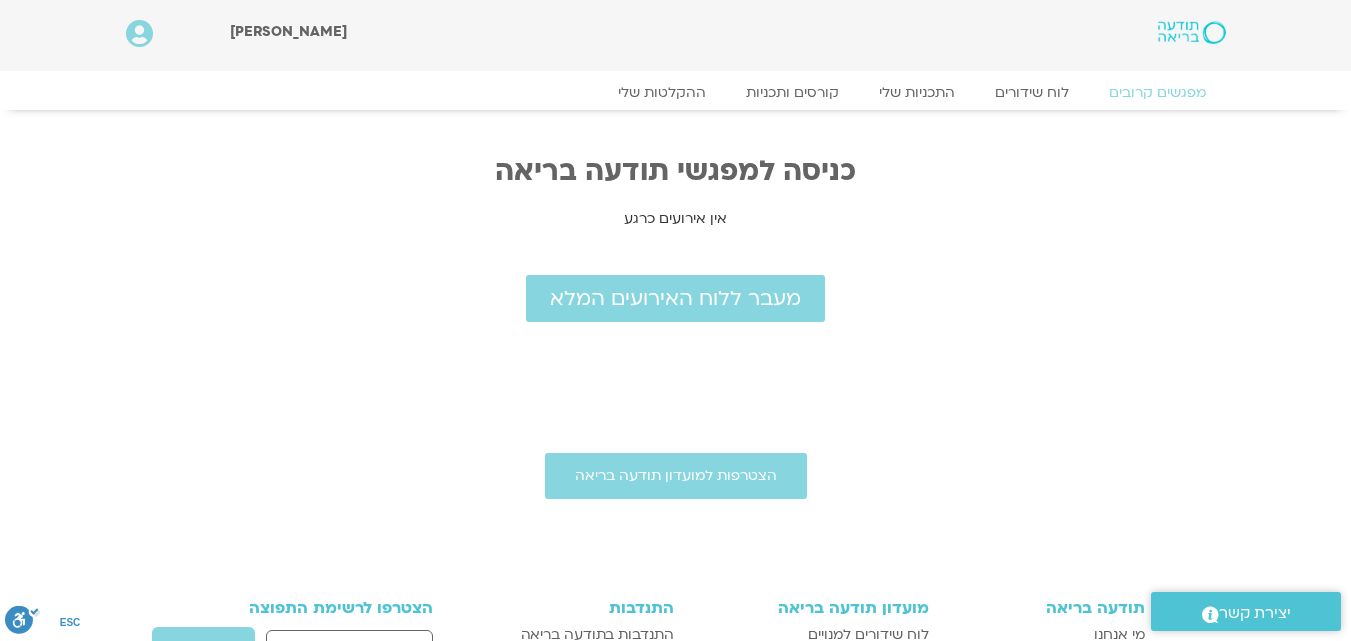 scroll, scrollTop: 0, scrollLeft: 0, axis: both 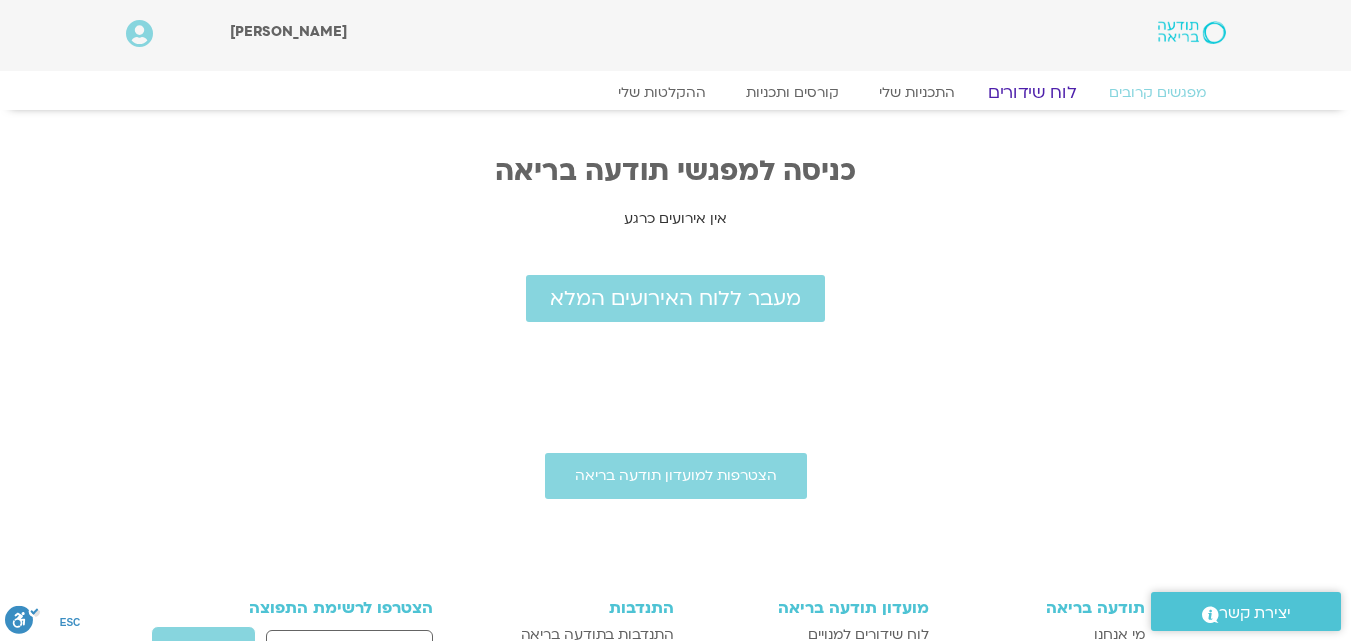 click on "לוח שידורים" 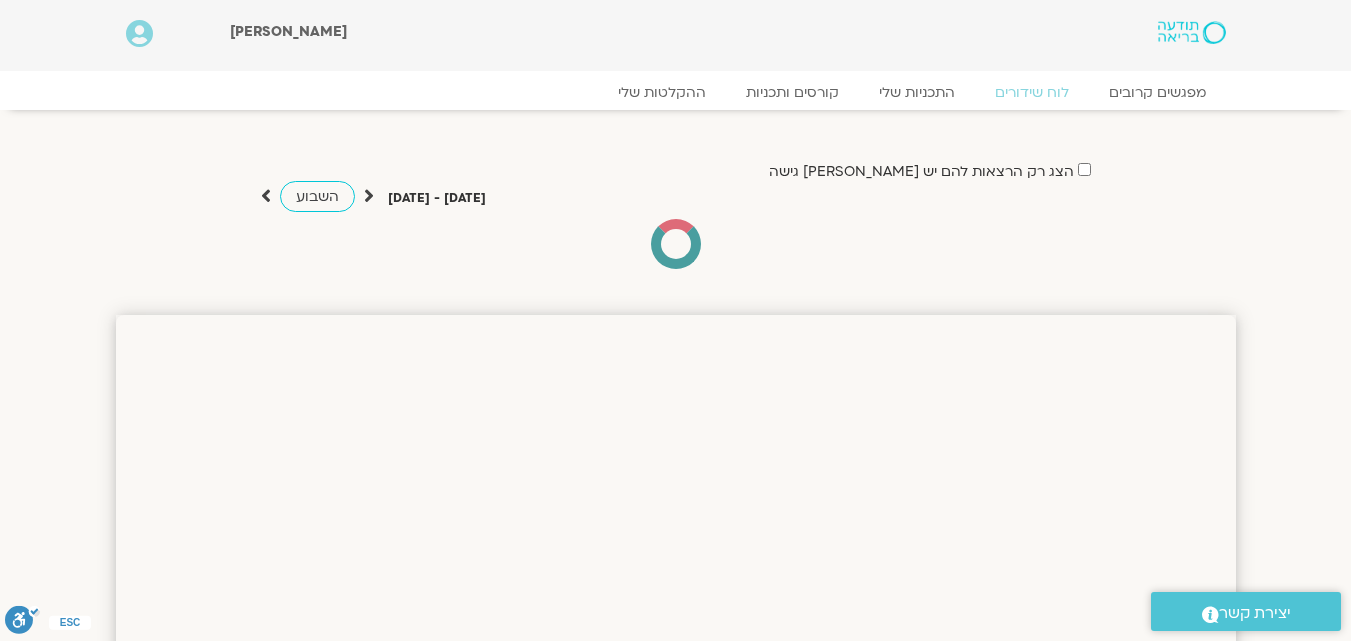 scroll, scrollTop: 0, scrollLeft: 0, axis: both 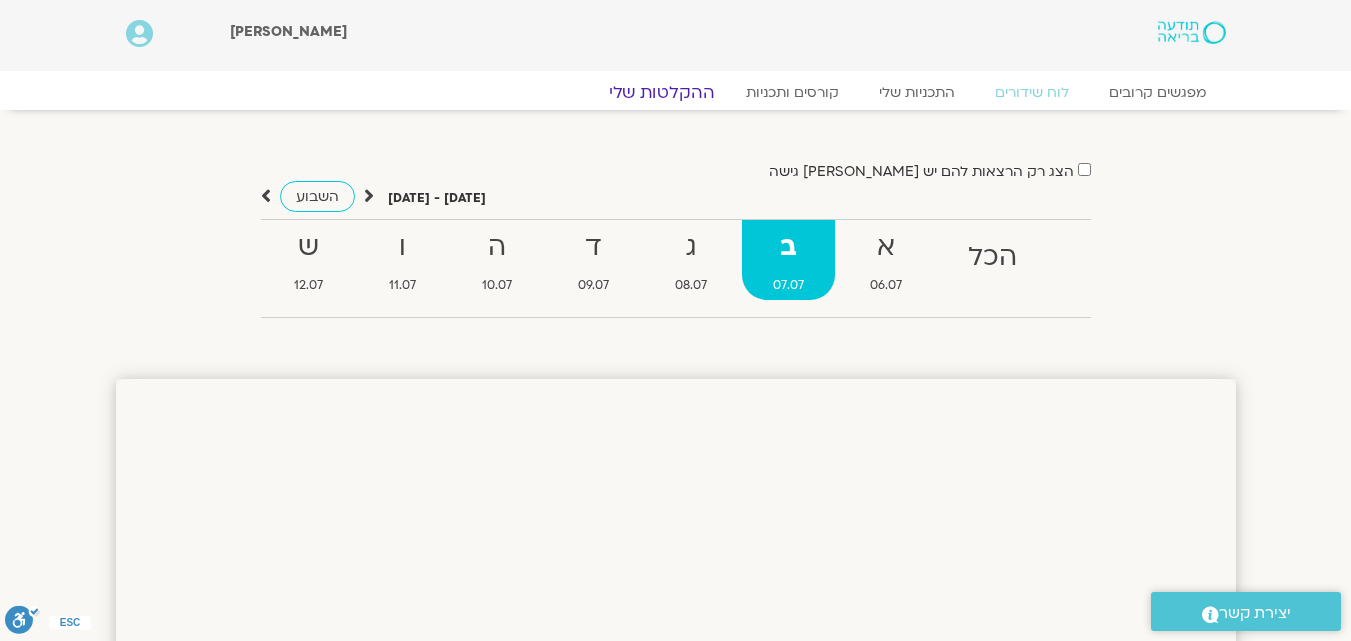 click on "ההקלטות שלי" 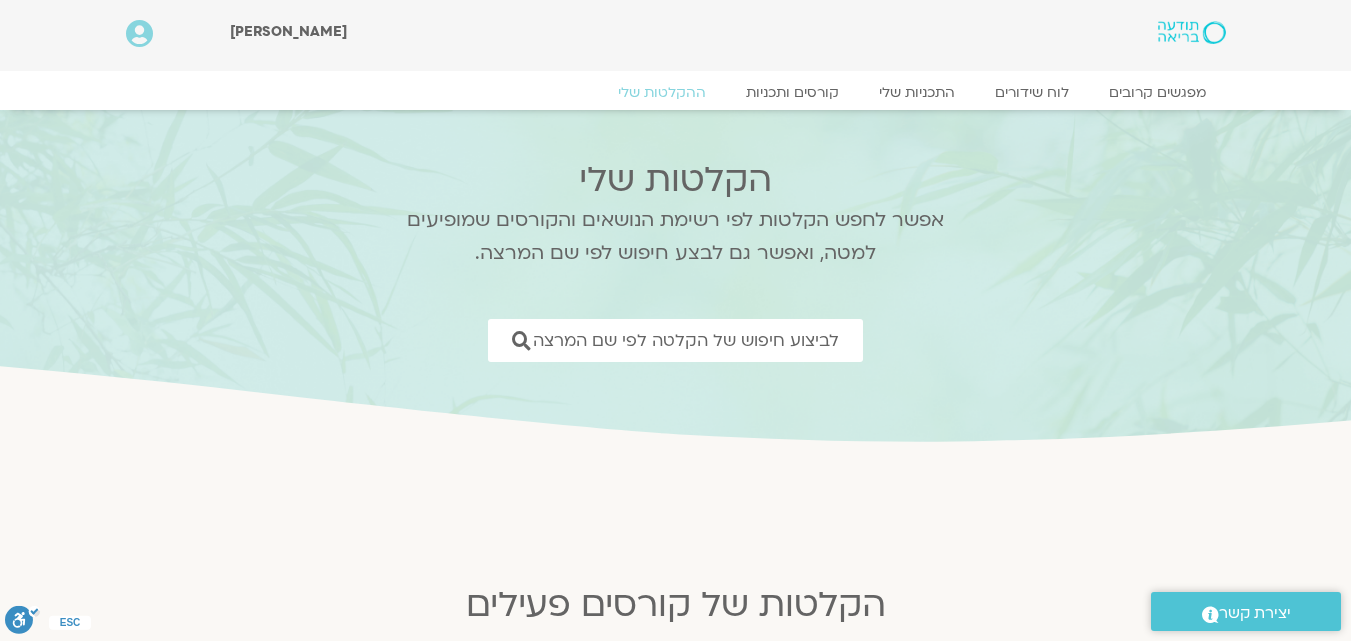 scroll, scrollTop: 0, scrollLeft: 0, axis: both 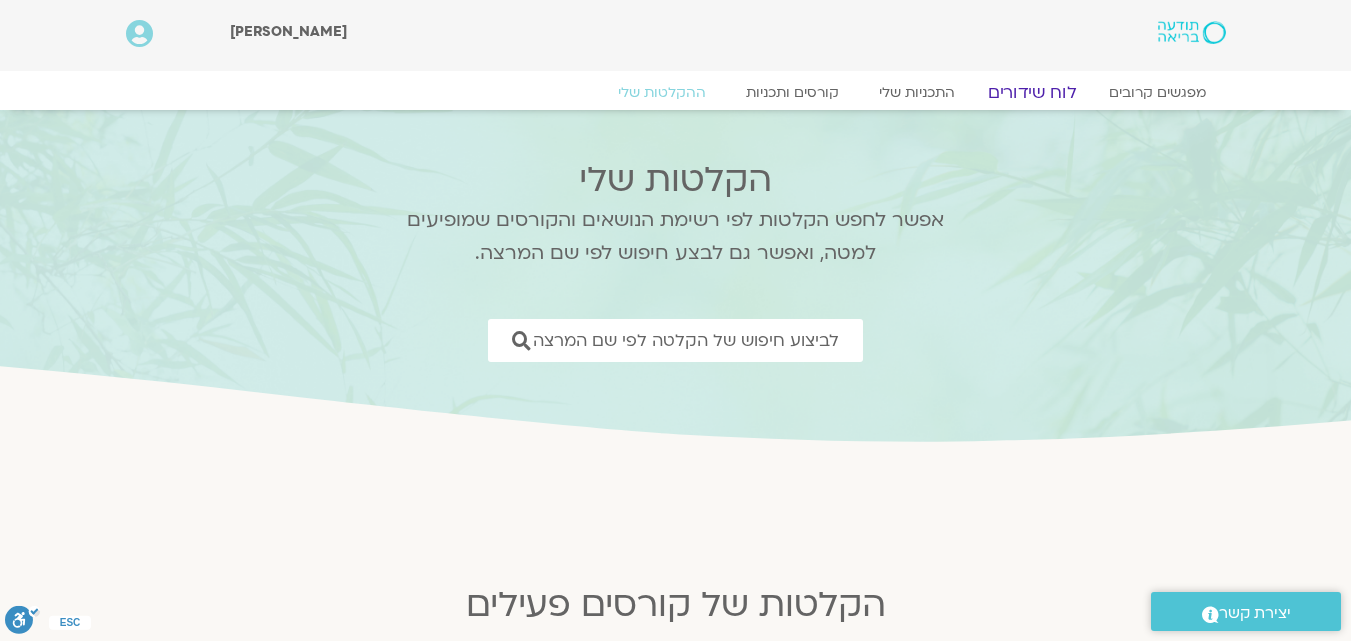 click on "לוח שידורים" 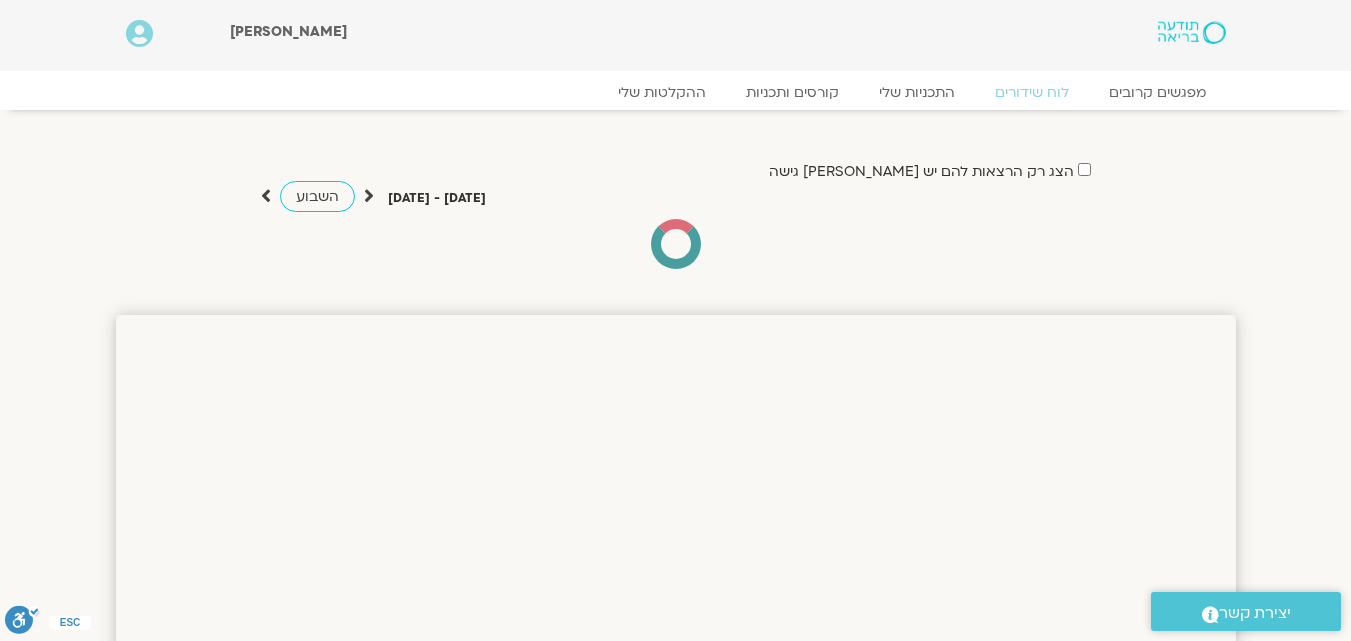 scroll, scrollTop: 0, scrollLeft: 0, axis: both 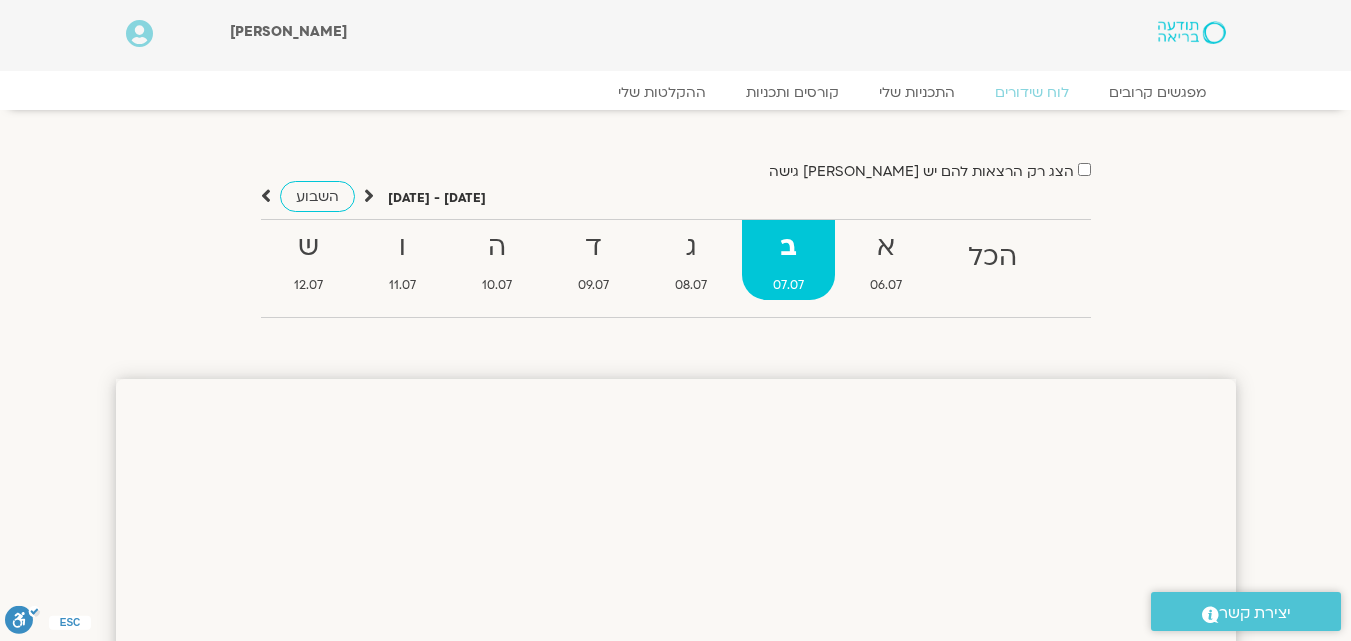 click at bounding box center [1191, 32] 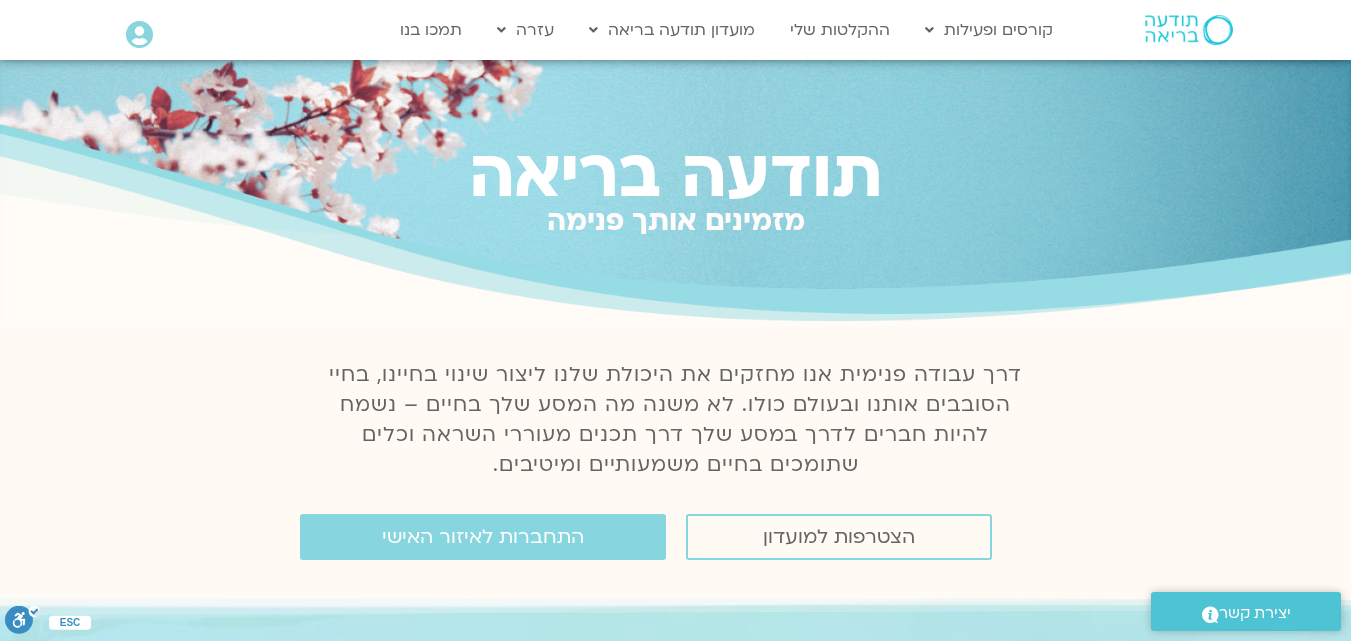 scroll, scrollTop: 0, scrollLeft: 0, axis: both 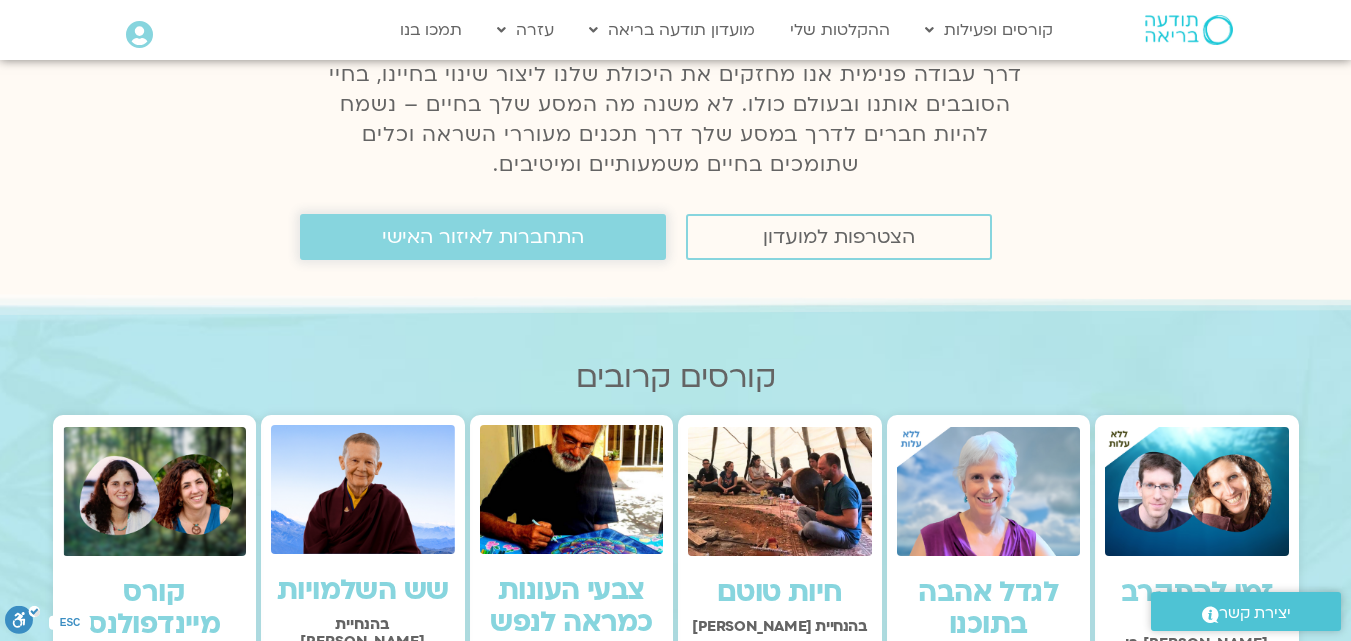 click on "התחברות לאיזור האישי" at bounding box center [483, 237] 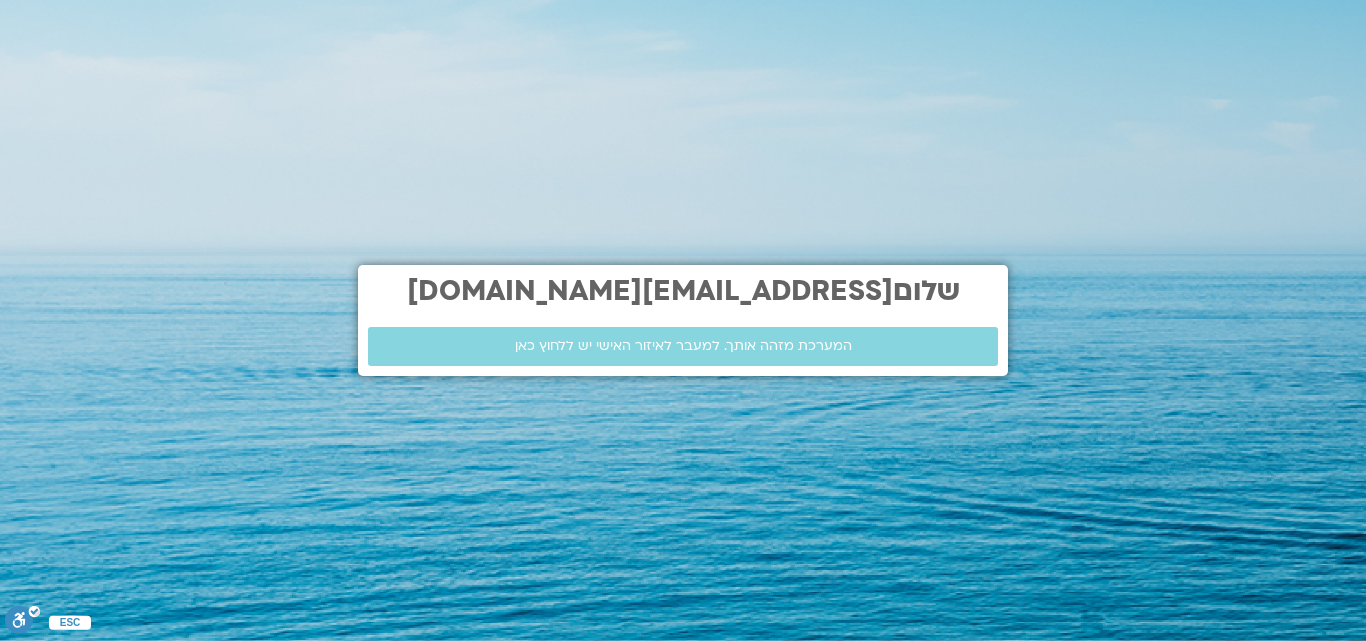 scroll, scrollTop: 0, scrollLeft: 0, axis: both 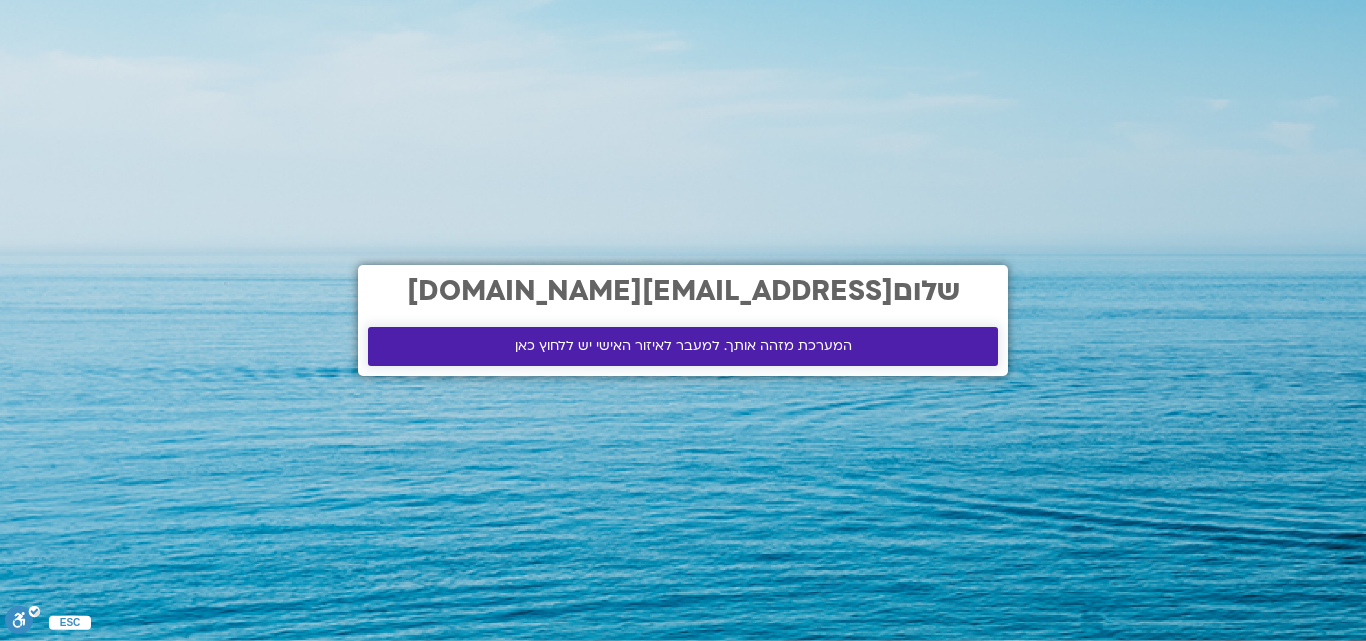 click on "המערכת מזהה אותך. למעבר לאיזור האישי יש ללחוץ כאן" at bounding box center (683, 346) 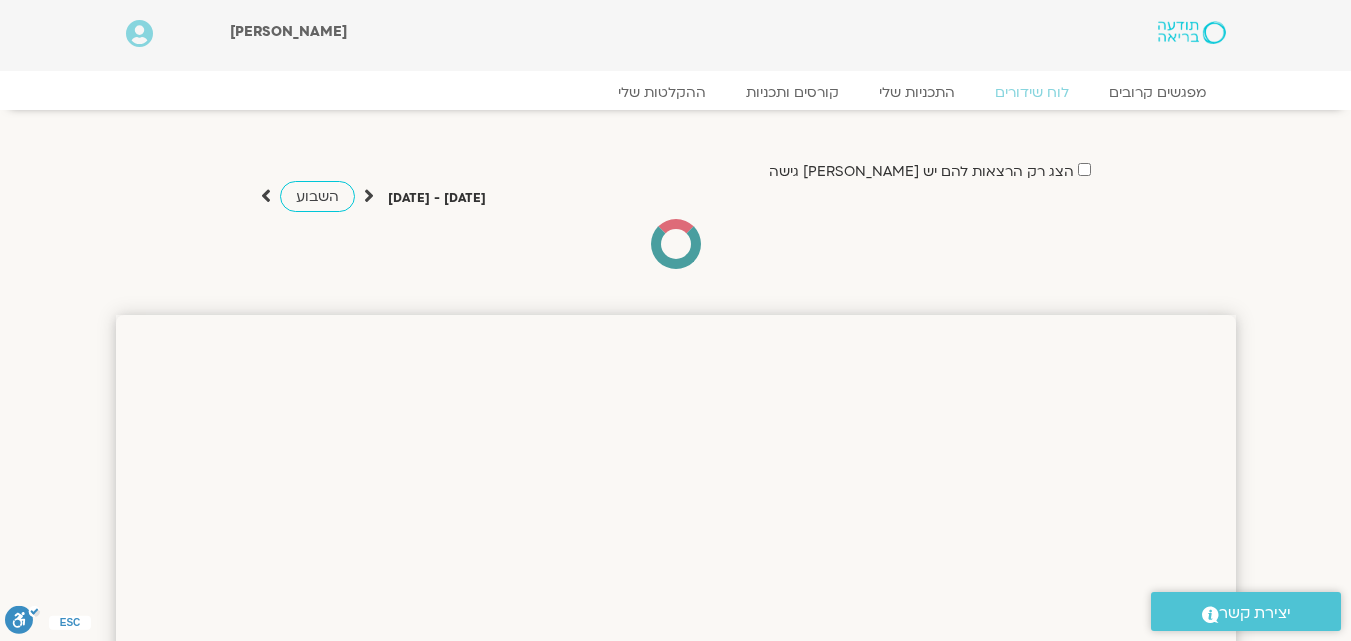 scroll, scrollTop: 0, scrollLeft: 0, axis: both 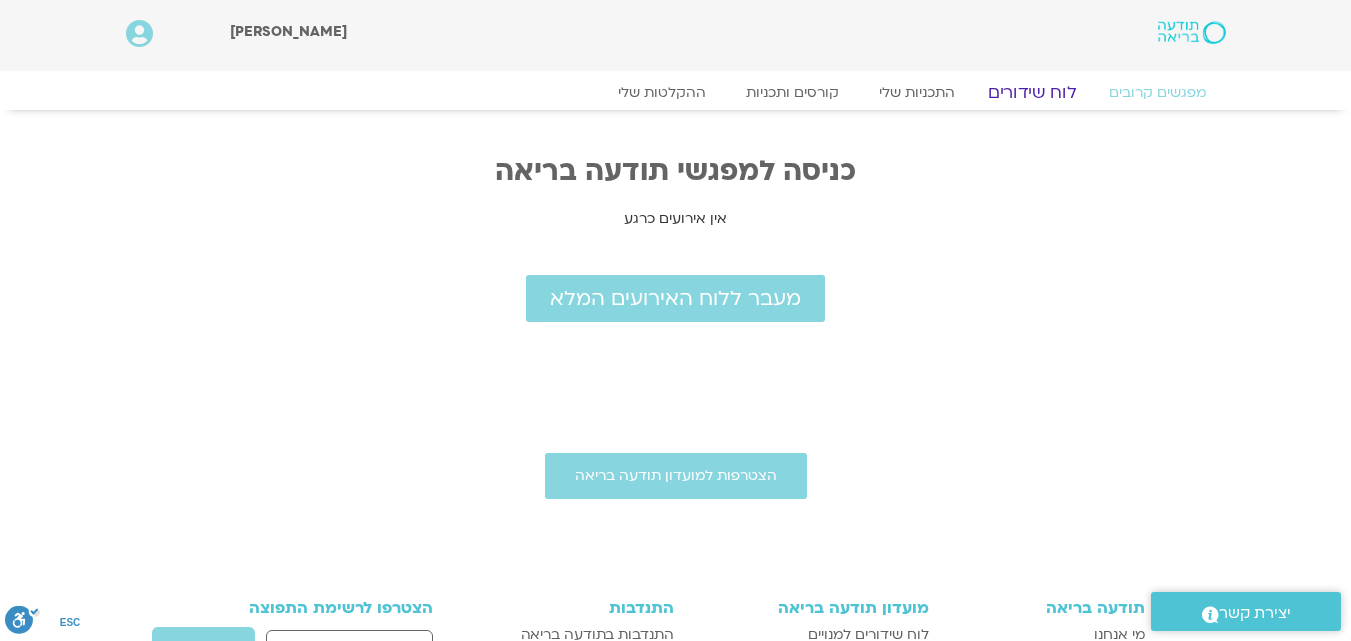 click on "לוח שידורים" 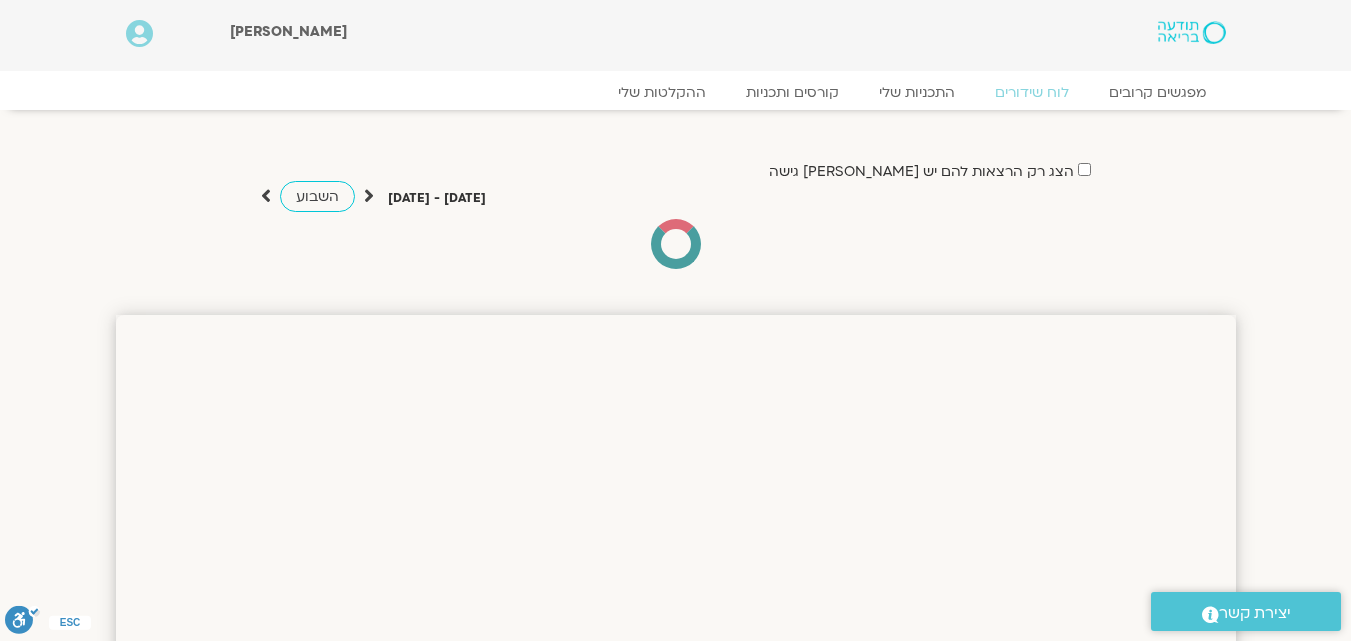 scroll, scrollTop: 0, scrollLeft: 0, axis: both 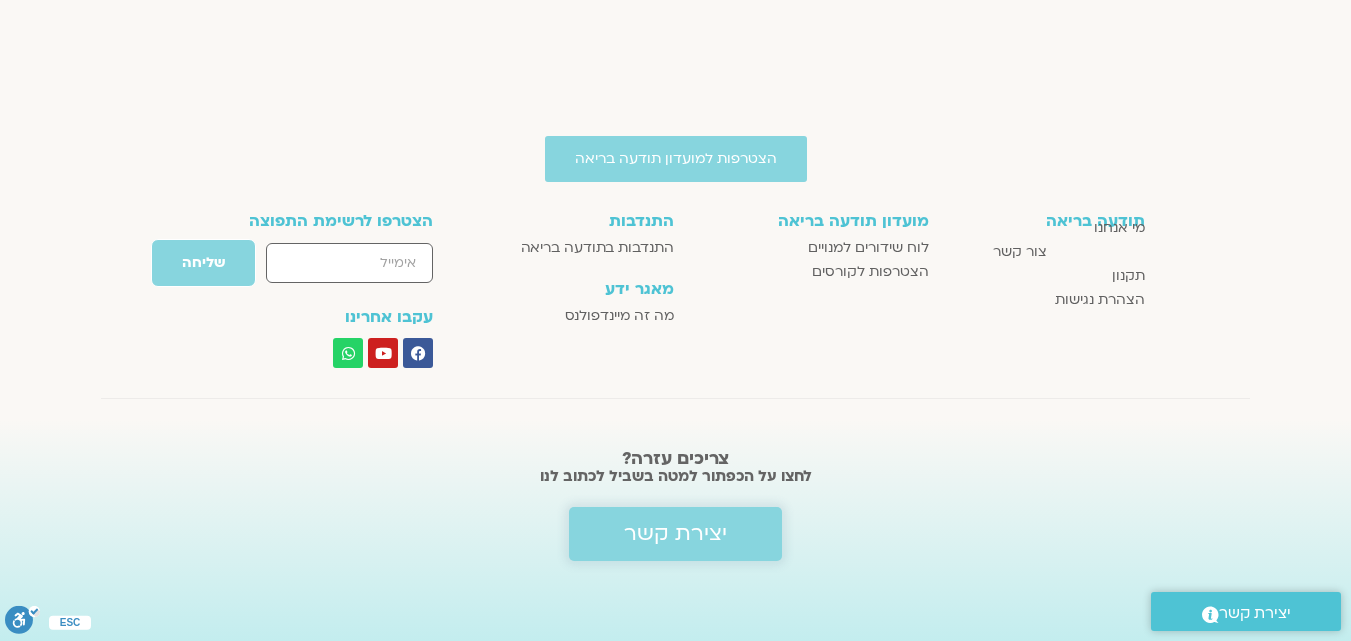 click on "יצירת קשר" at bounding box center [675, 534] 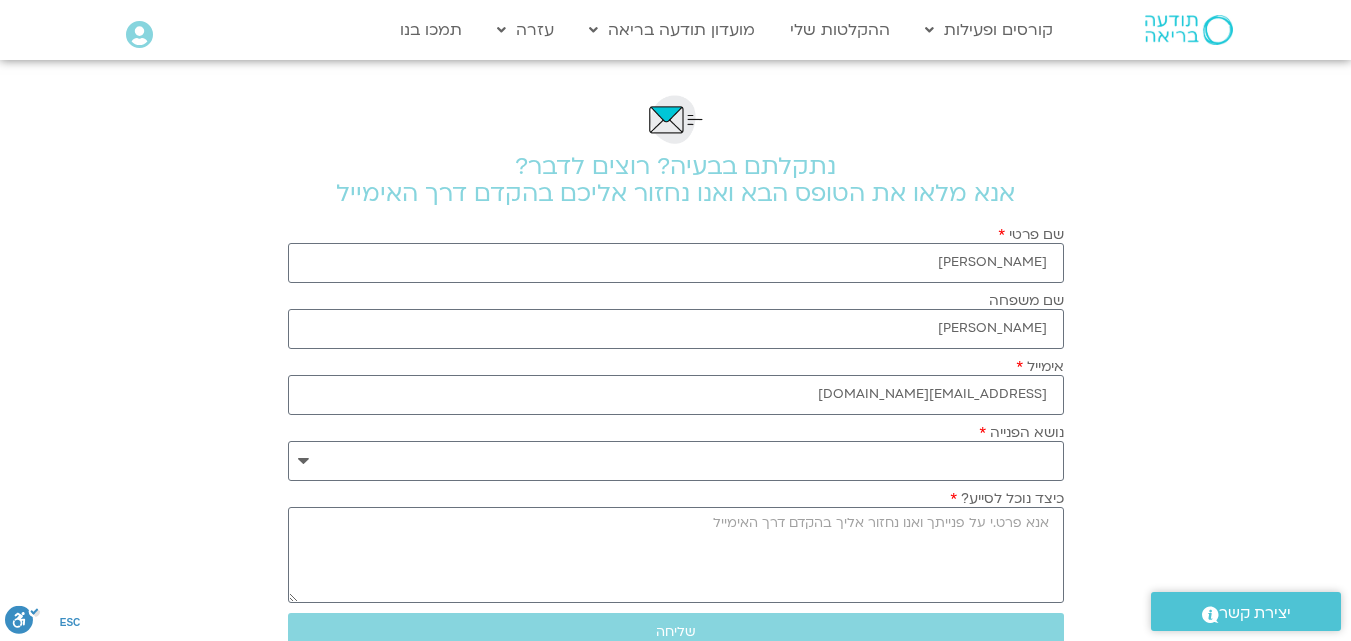 scroll, scrollTop: 0, scrollLeft: 0, axis: both 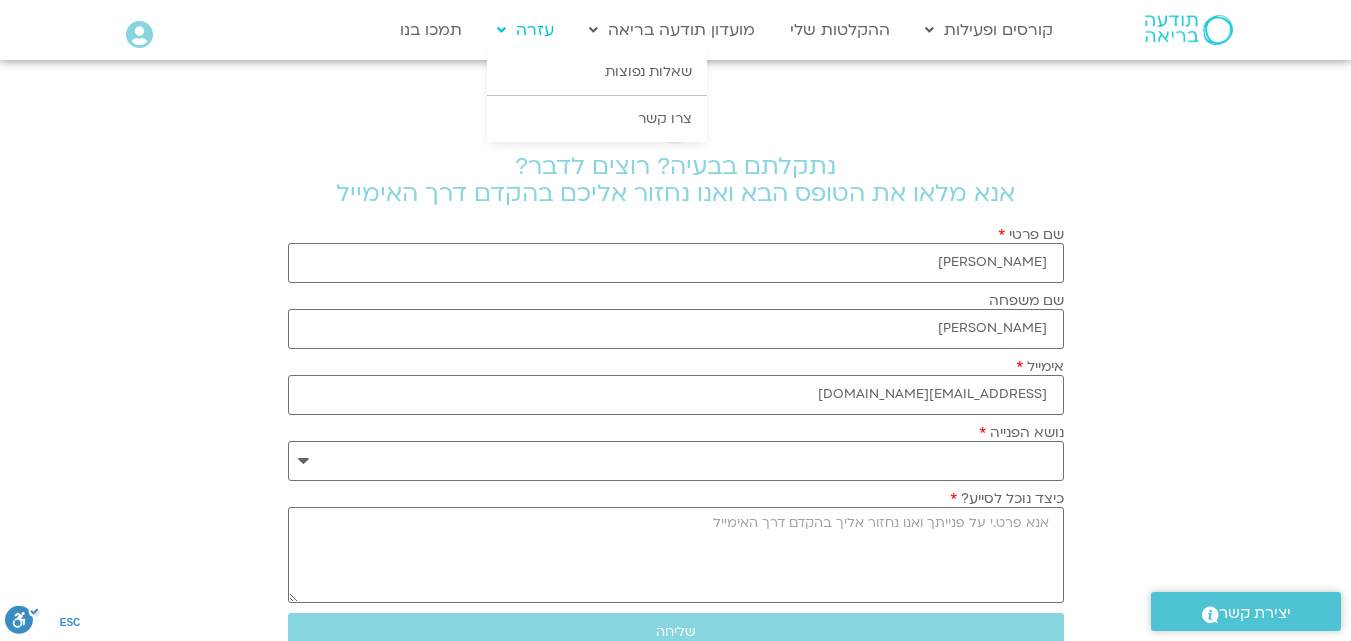 click on "עזרה" at bounding box center (525, 30) 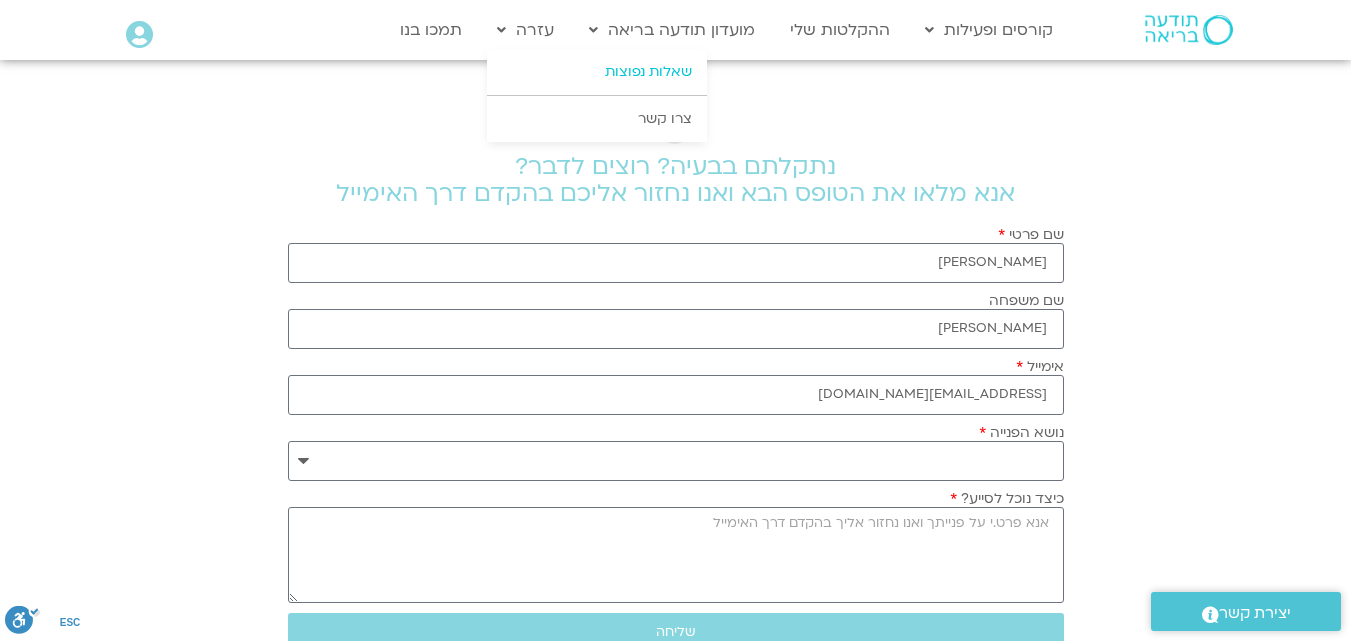 click on "שאלות נפוצות" at bounding box center [597, 72] 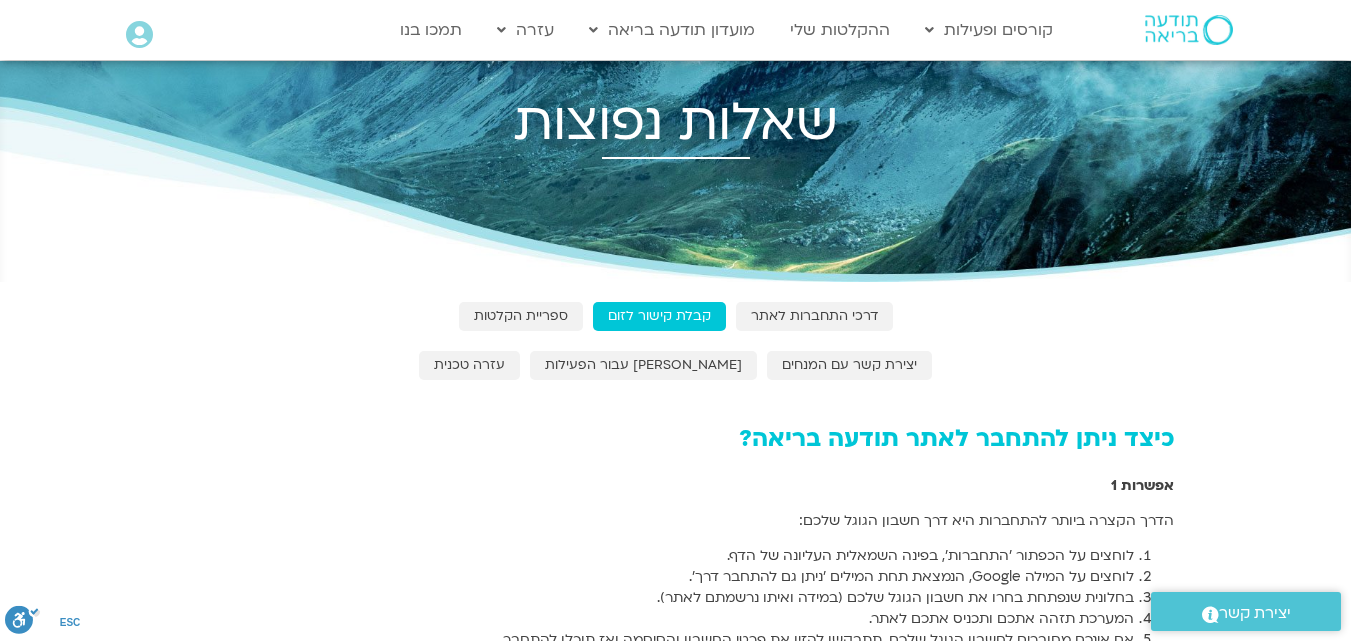 scroll, scrollTop: 0, scrollLeft: 0, axis: both 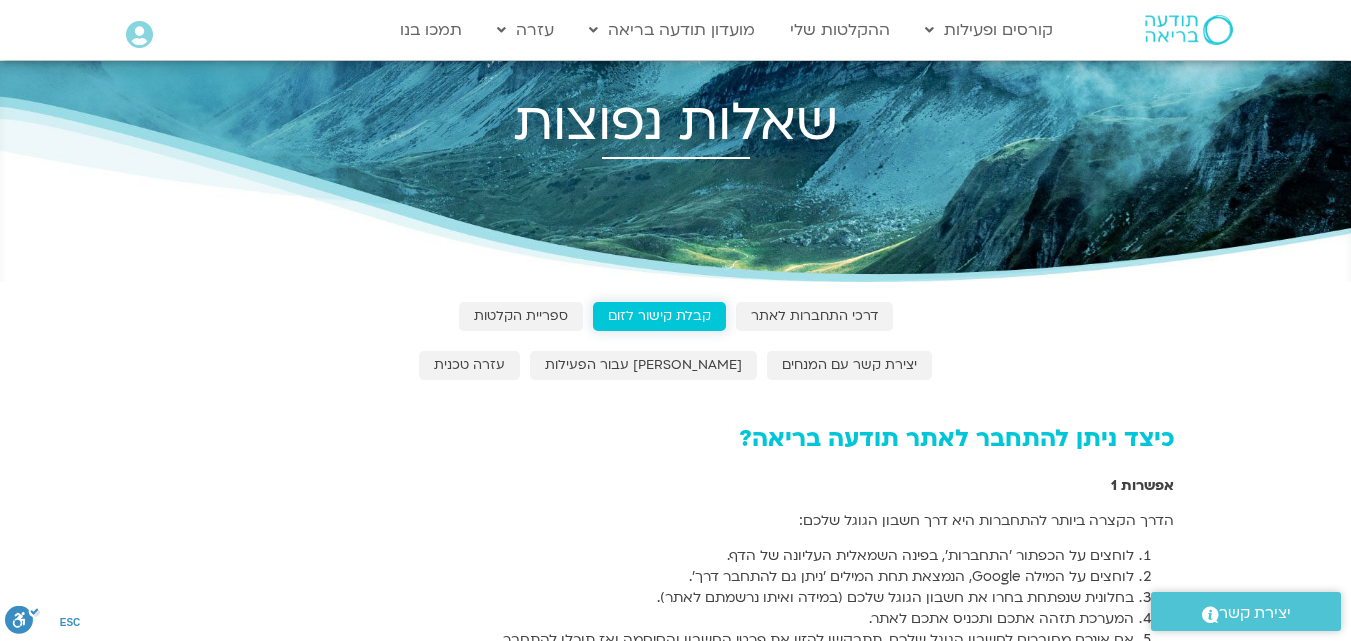 click on "קבלת קישור לזום" at bounding box center (659, 316) 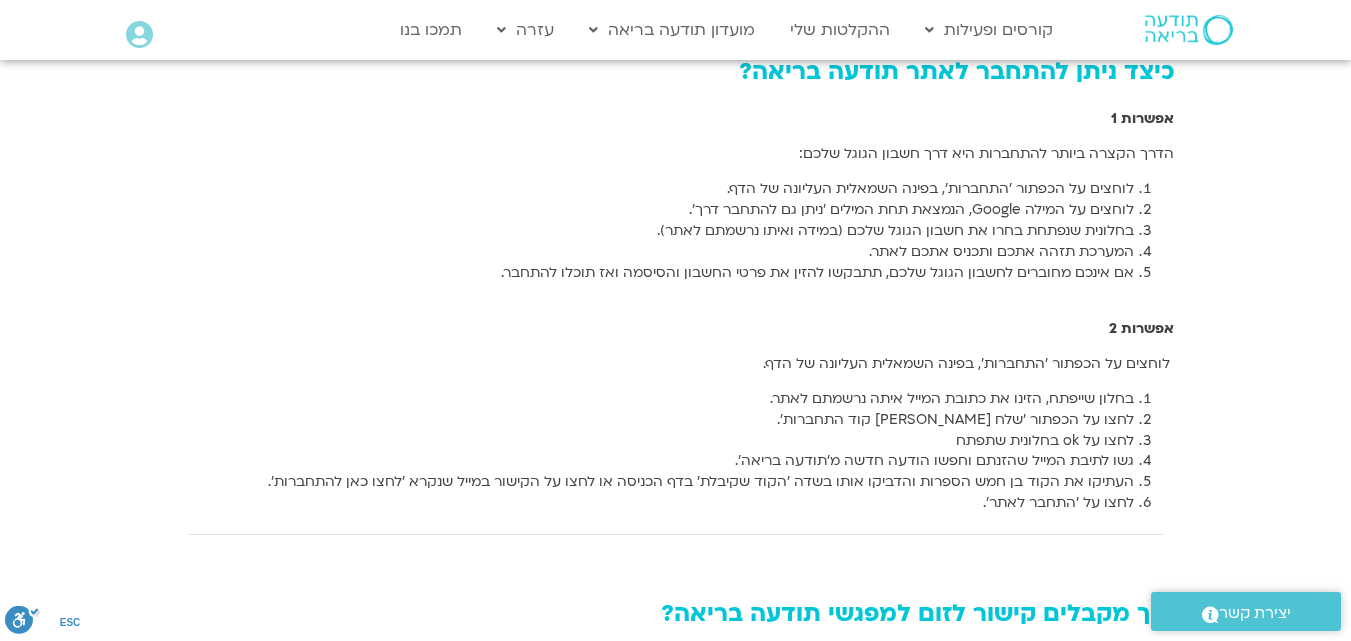 scroll, scrollTop: 0, scrollLeft: 0, axis: both 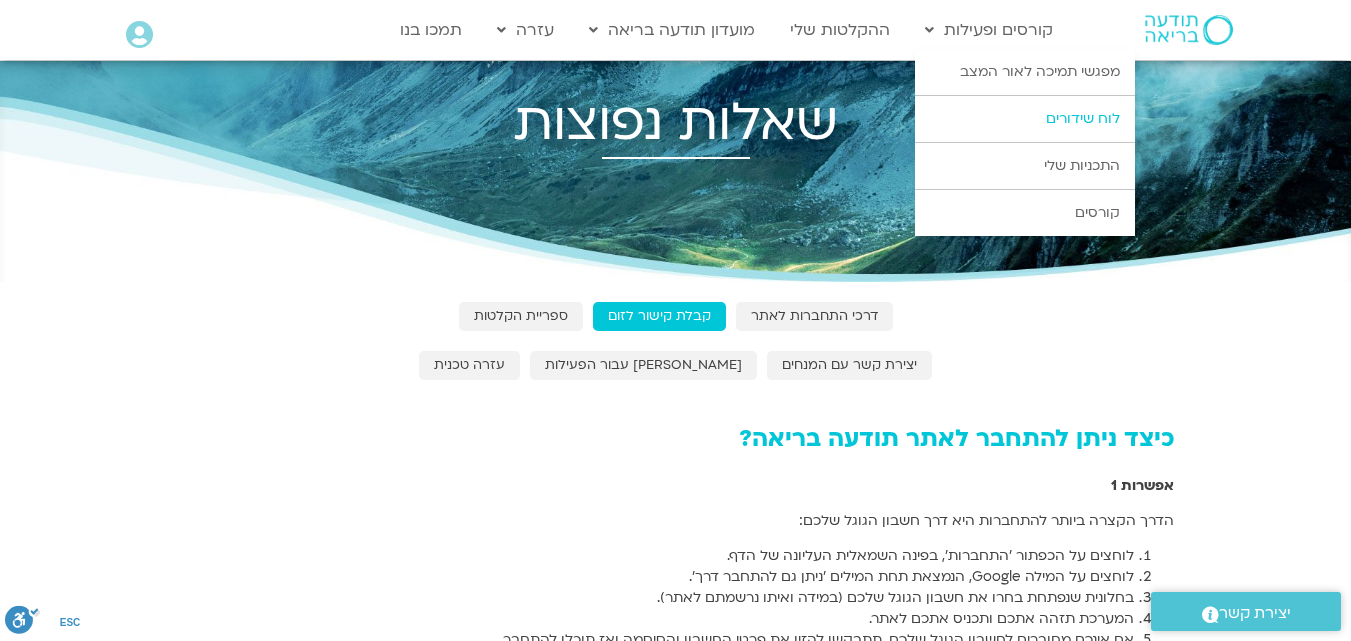 click on "לוח שידורים" at bounding box center (1025, 119) 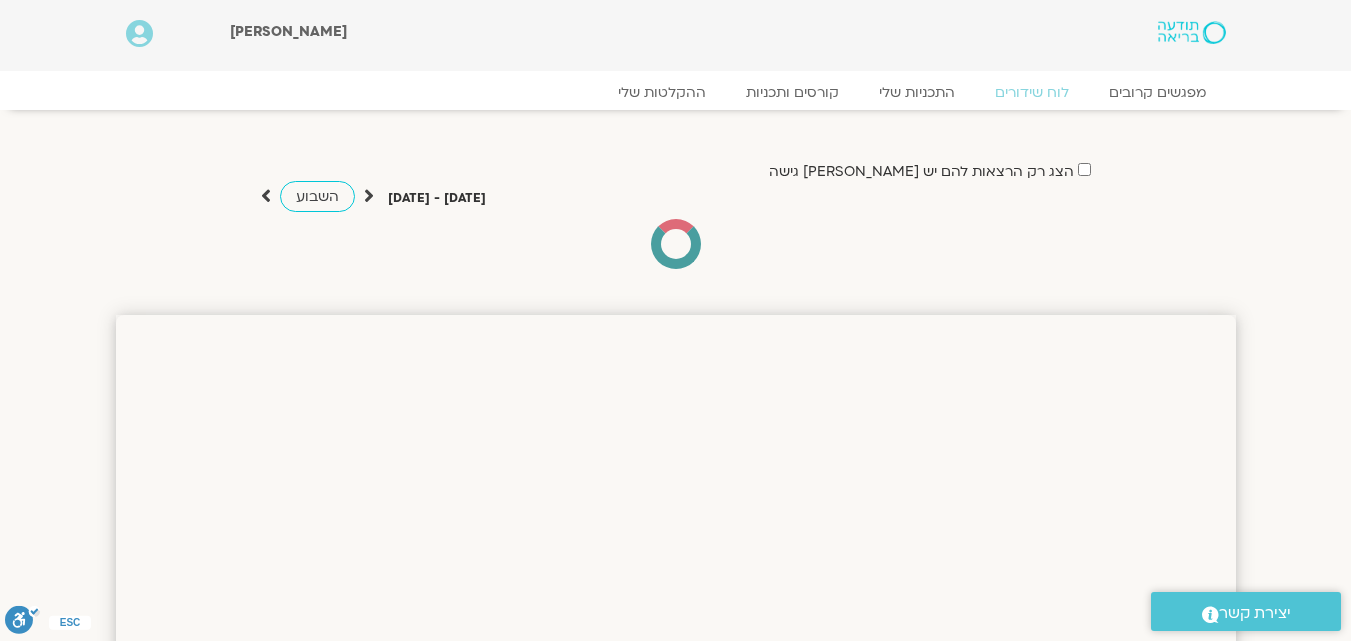 scroll, scrollTop: 0, scrollLeft: 0, axis: both 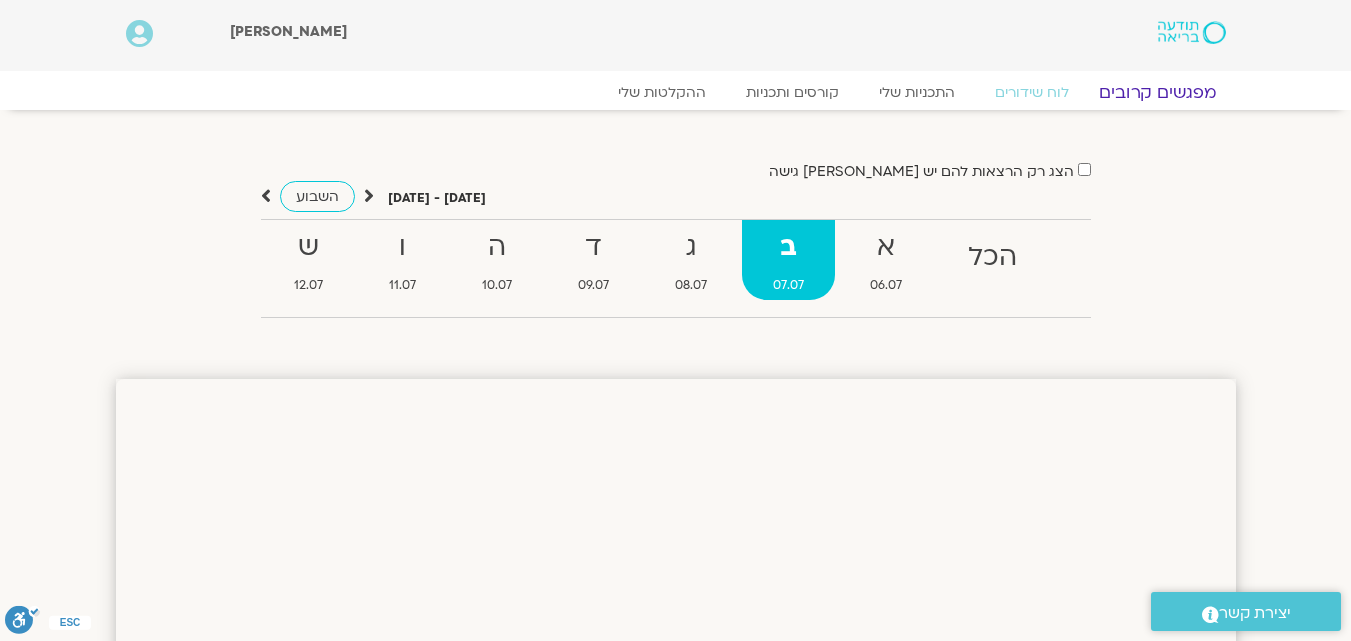 click on "מפגשים קרובים" 